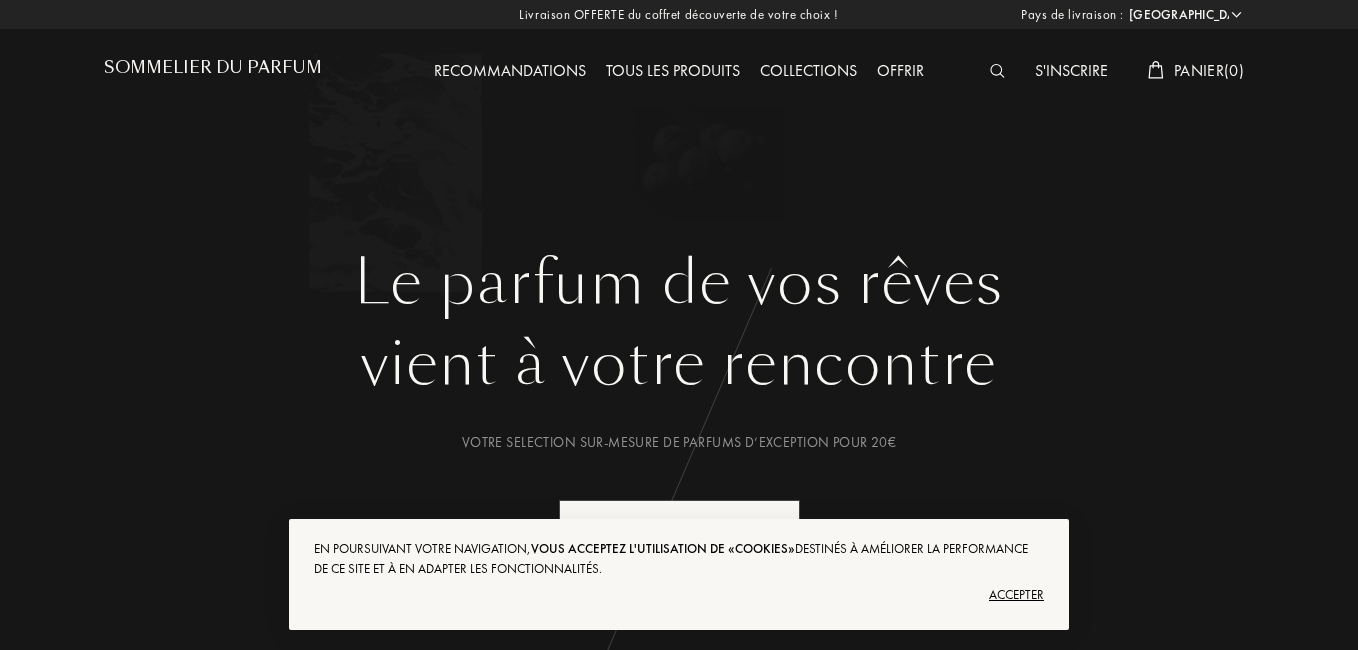select on "FR" 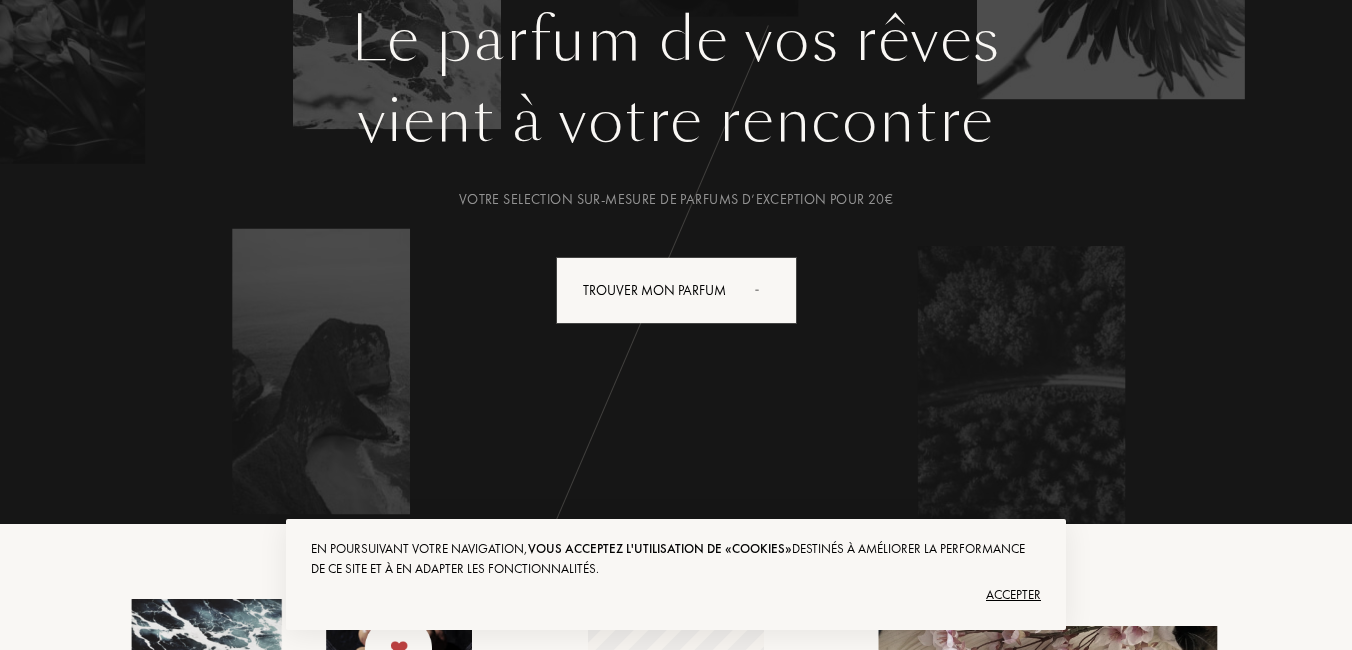 scroll, scrollTop: 240, scrollLeft: 0, axis: vertical 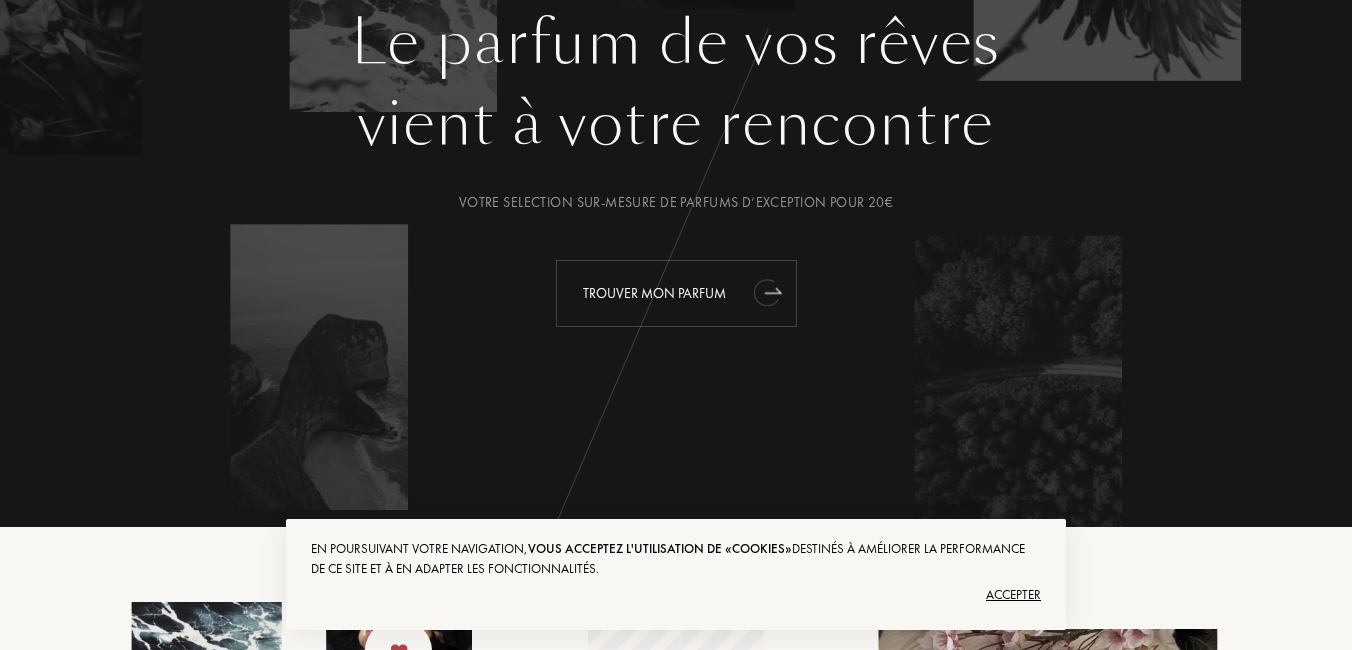 click on "Trouver mon parfum" at bounding box center (676, 293) 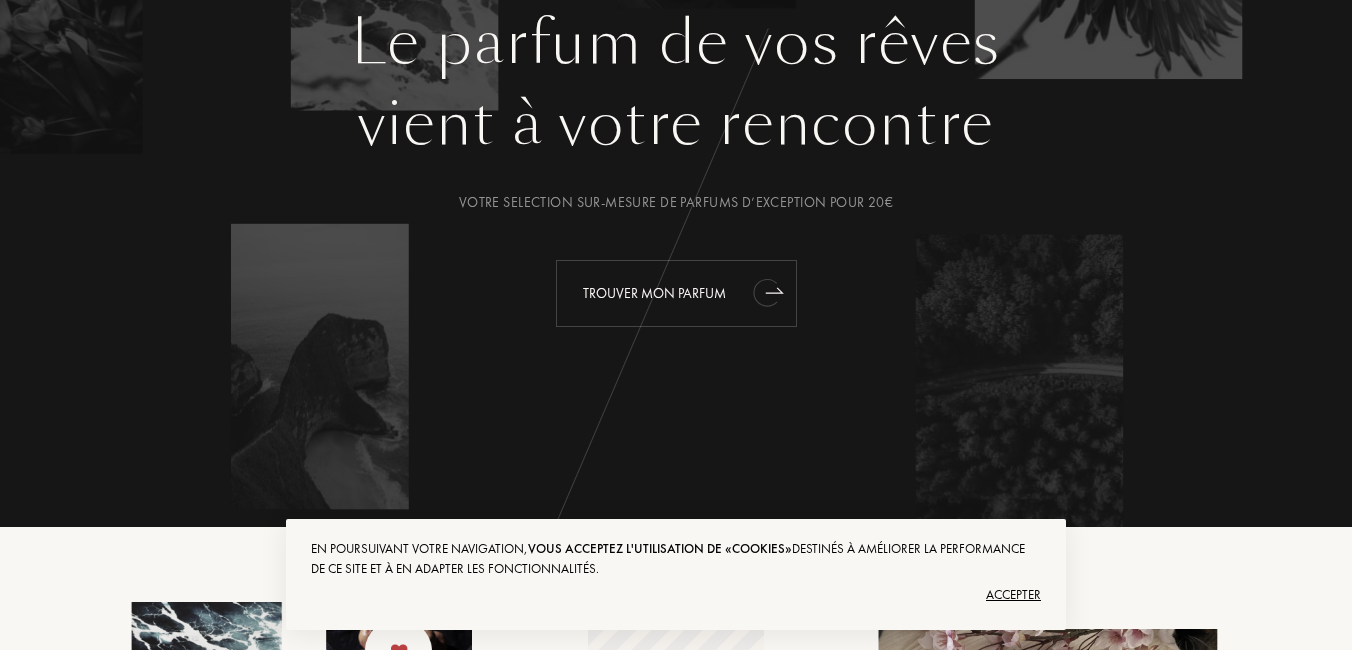 click on "Trouver mon parfum" at bounding box center [676, 293] 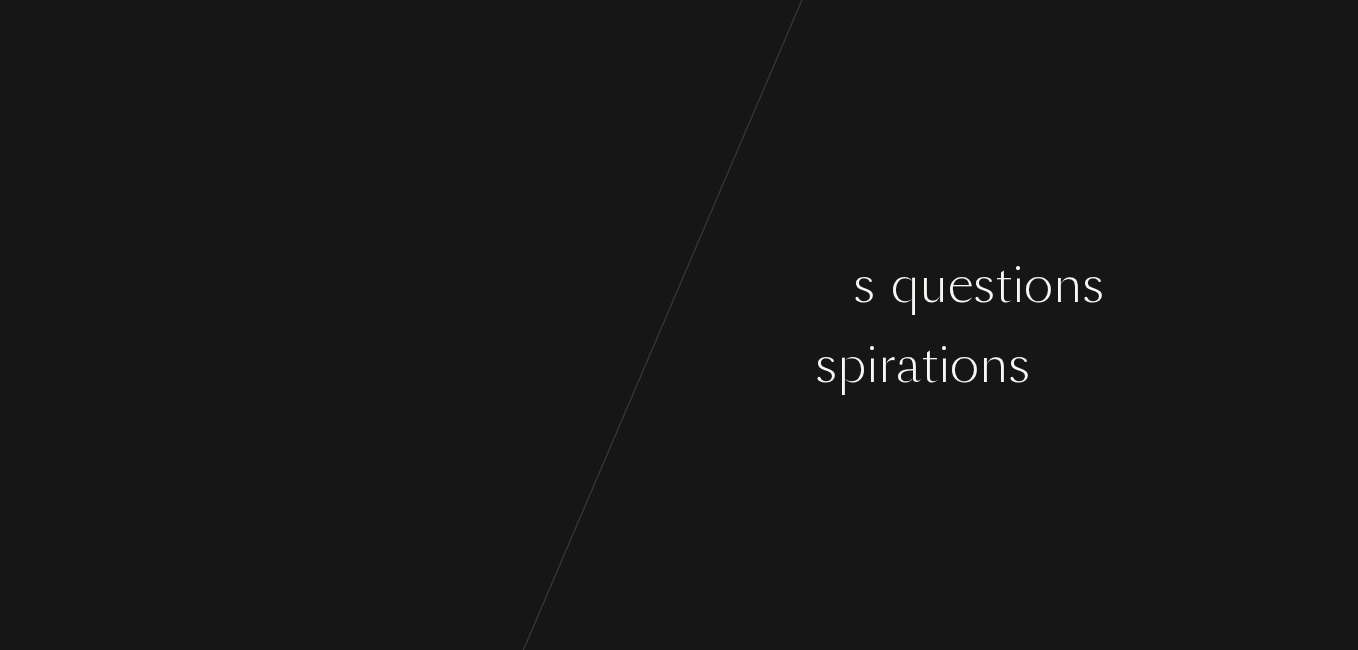scroll, scrollTop: 0, scrollLeft: 0, axis: both 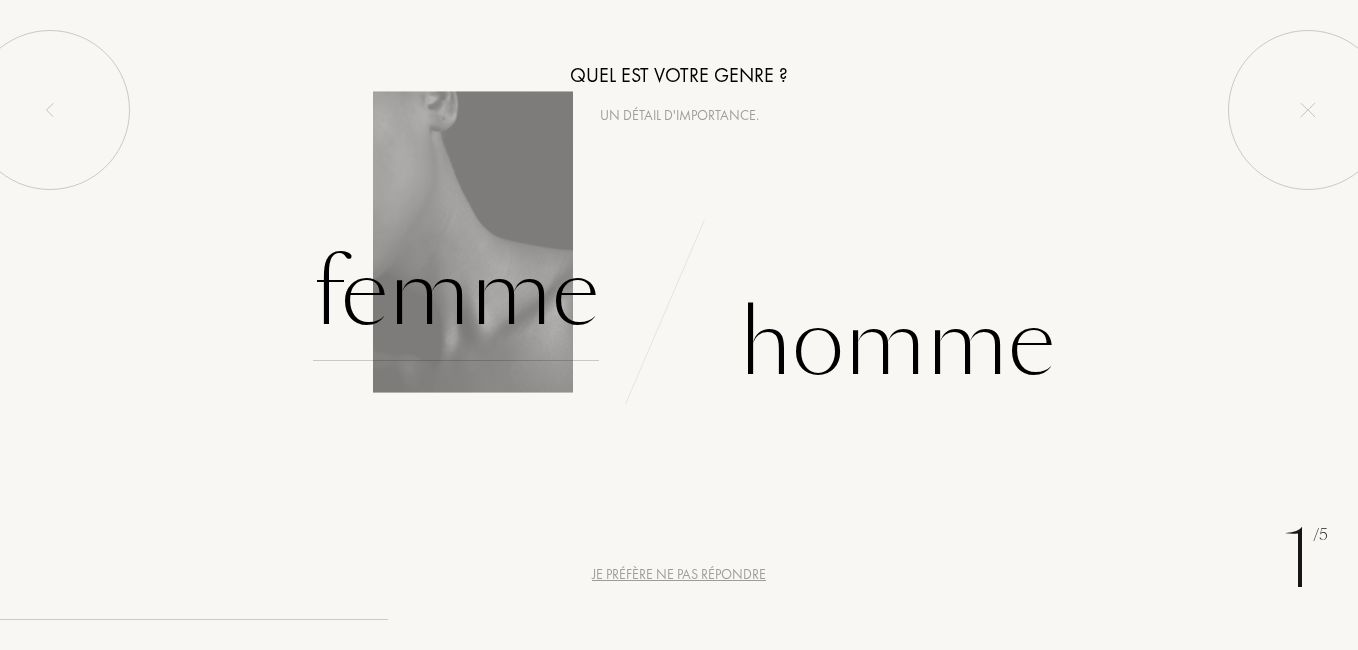 click on "Femme" at bounding box center [456, 293] 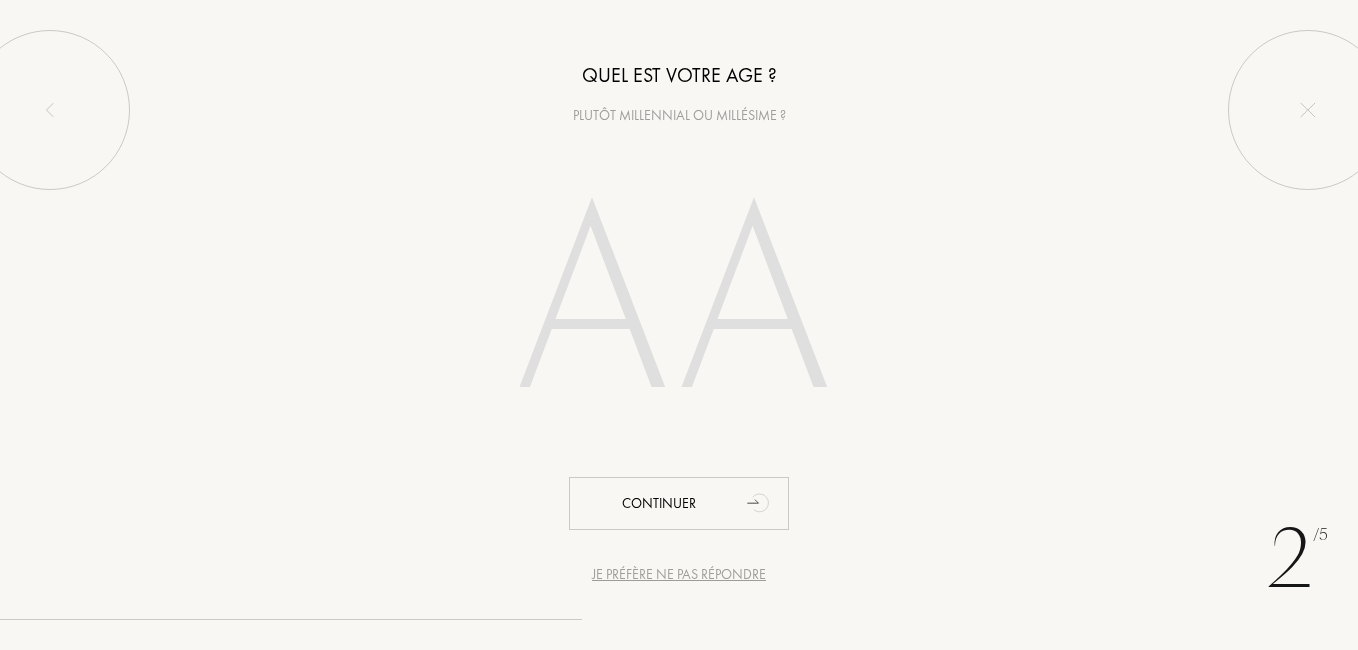 click at bounding box center [679, 308] 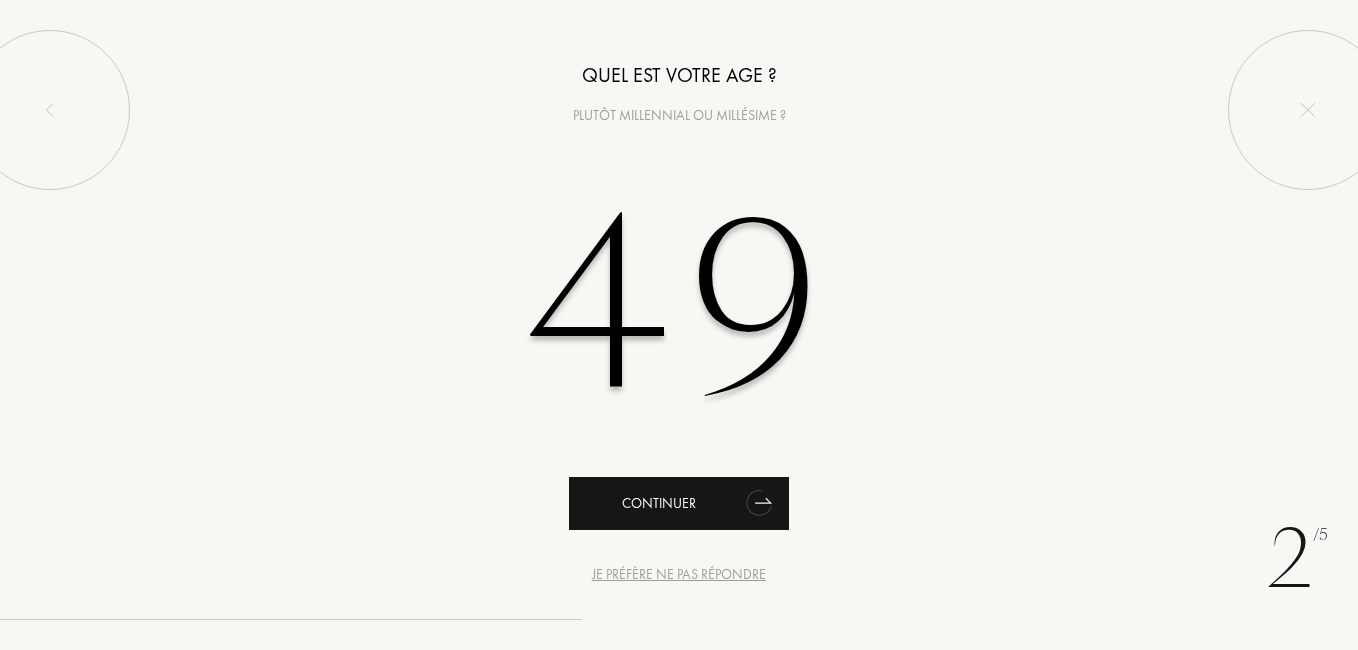 type on "49" 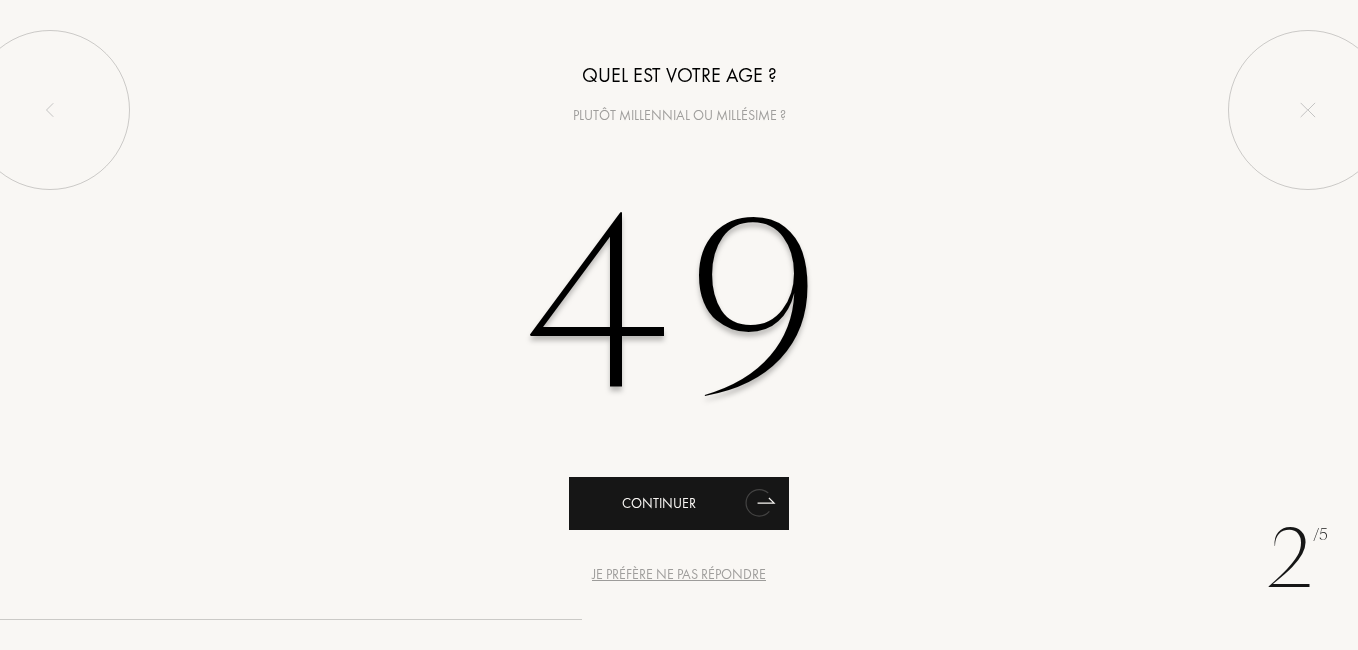 click on "Continuer" at bounding box center (679, 503) 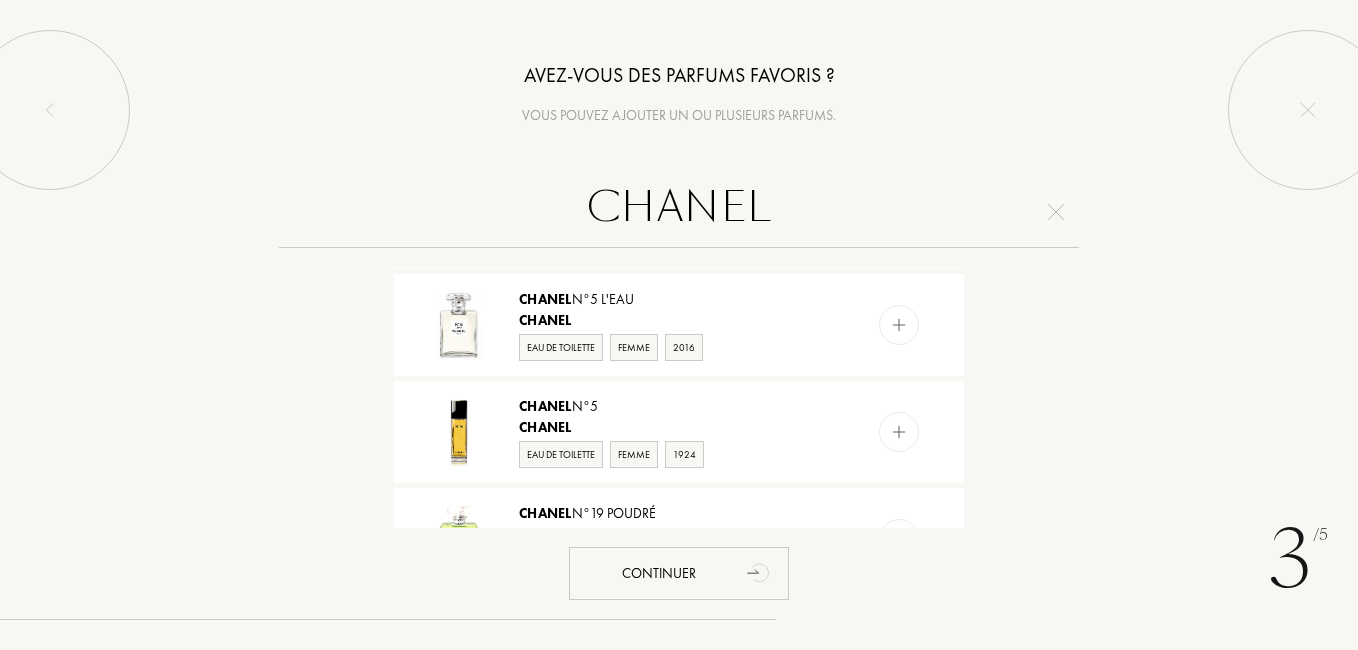 scroll, scrollTop: 310, scrollLeft: 0, axis: vertical 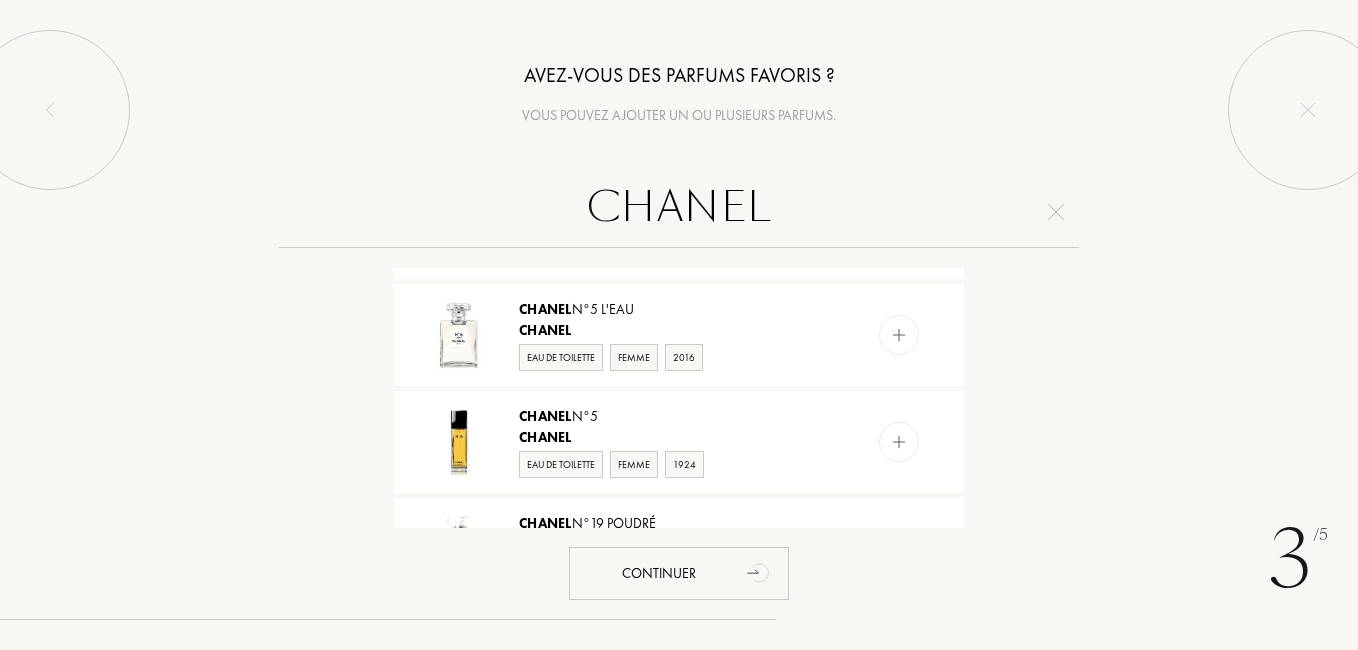 type on "CHANEL 5" 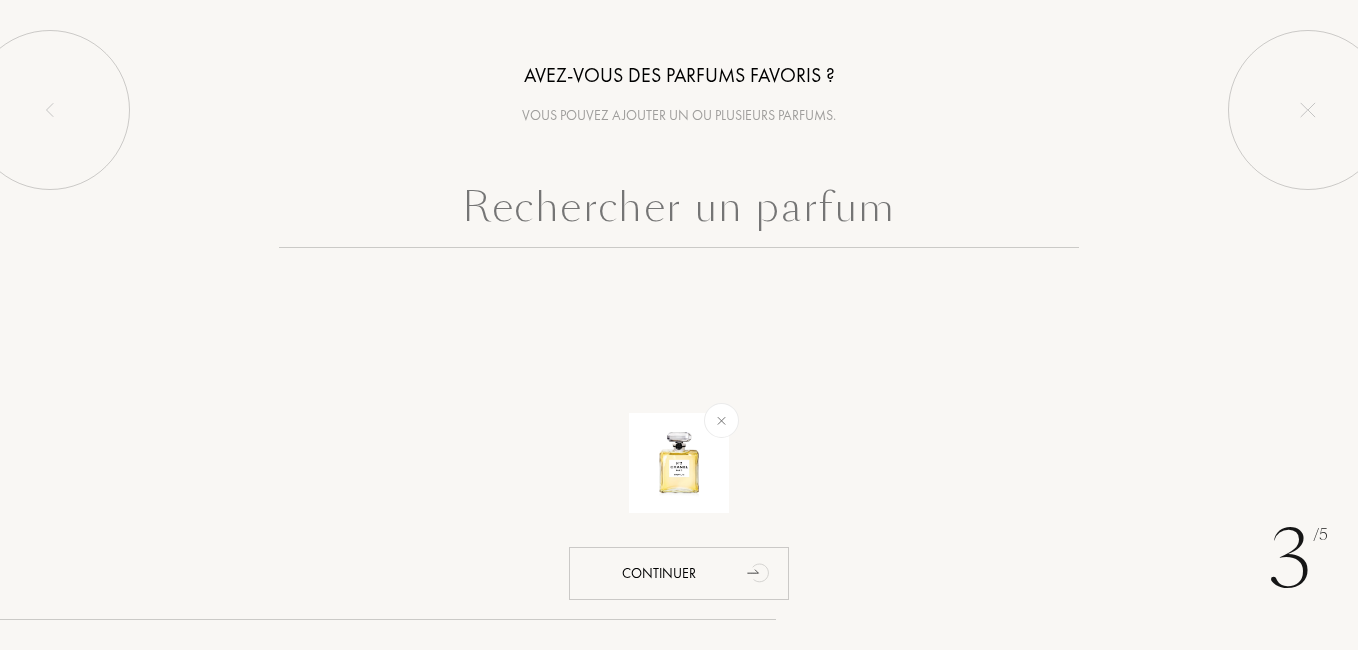 scroll, scrollTop: 0, scrollLeft: 0, axis: both 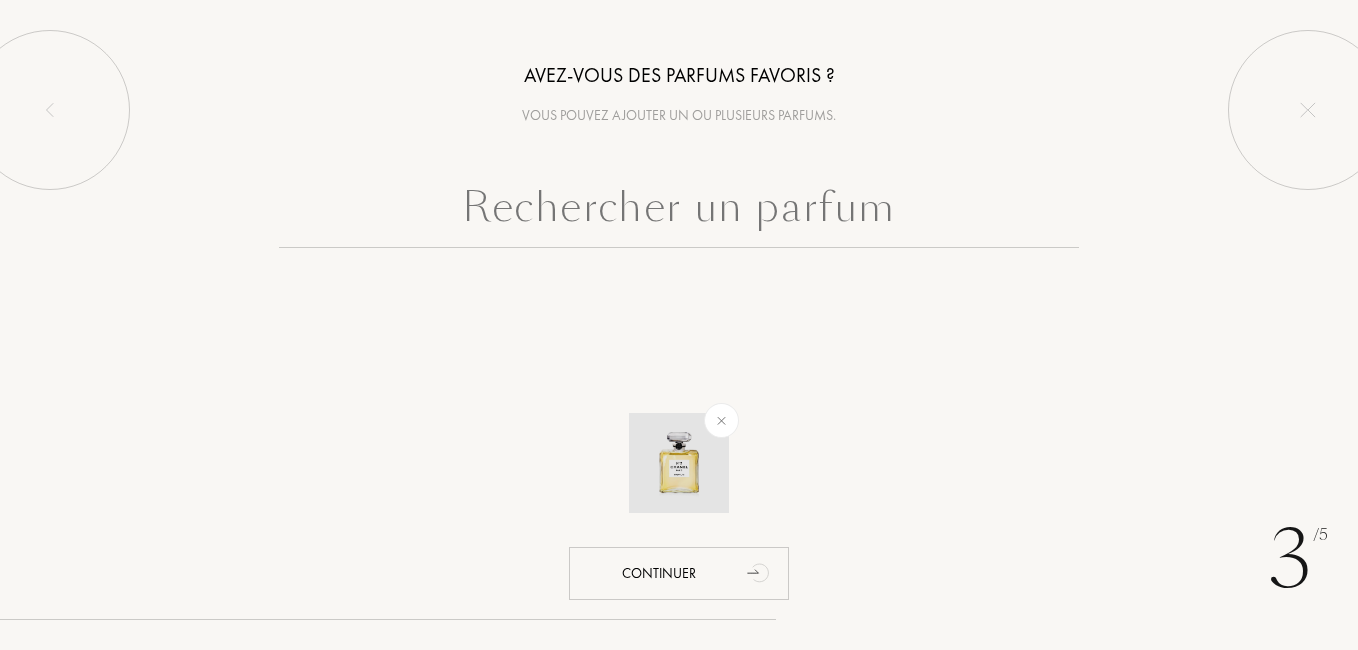 click at bounding box center [679, 463] 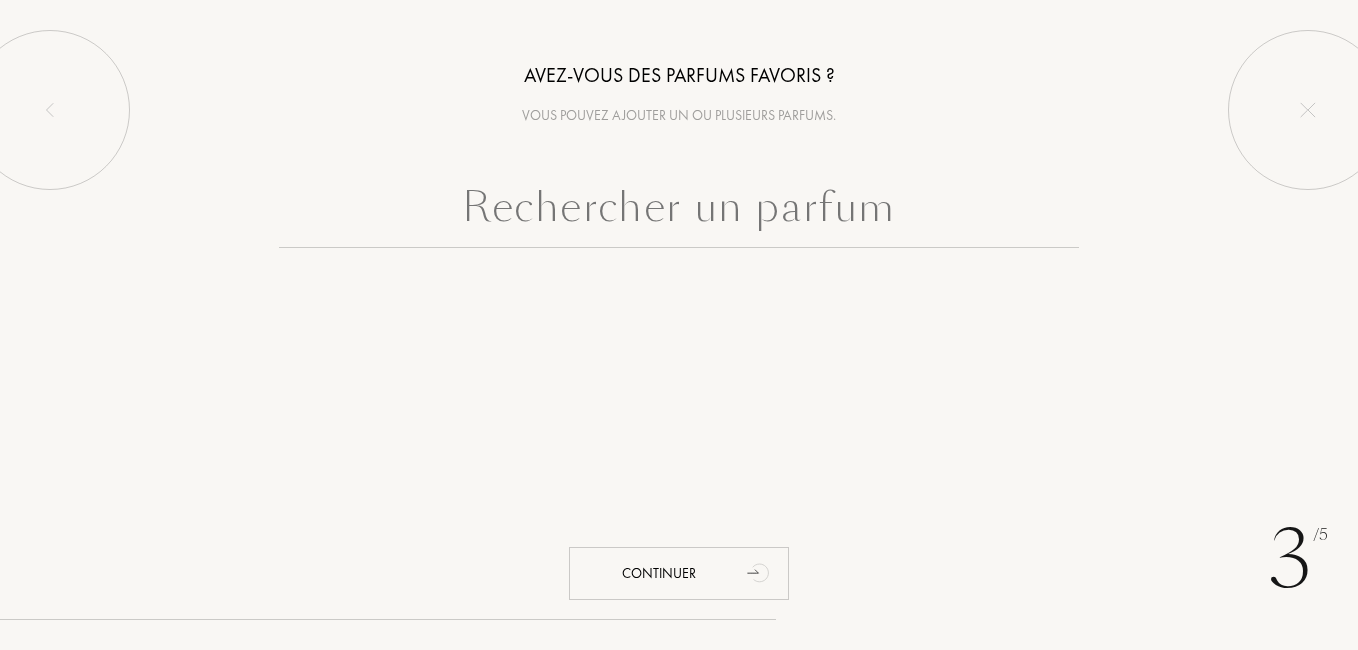 click on "3 /5 Avez-vous des
parfums favoris ? Vous pouvez ajouter un ou plusieurs parfums. Continuer" at bounding box center (679, 325) 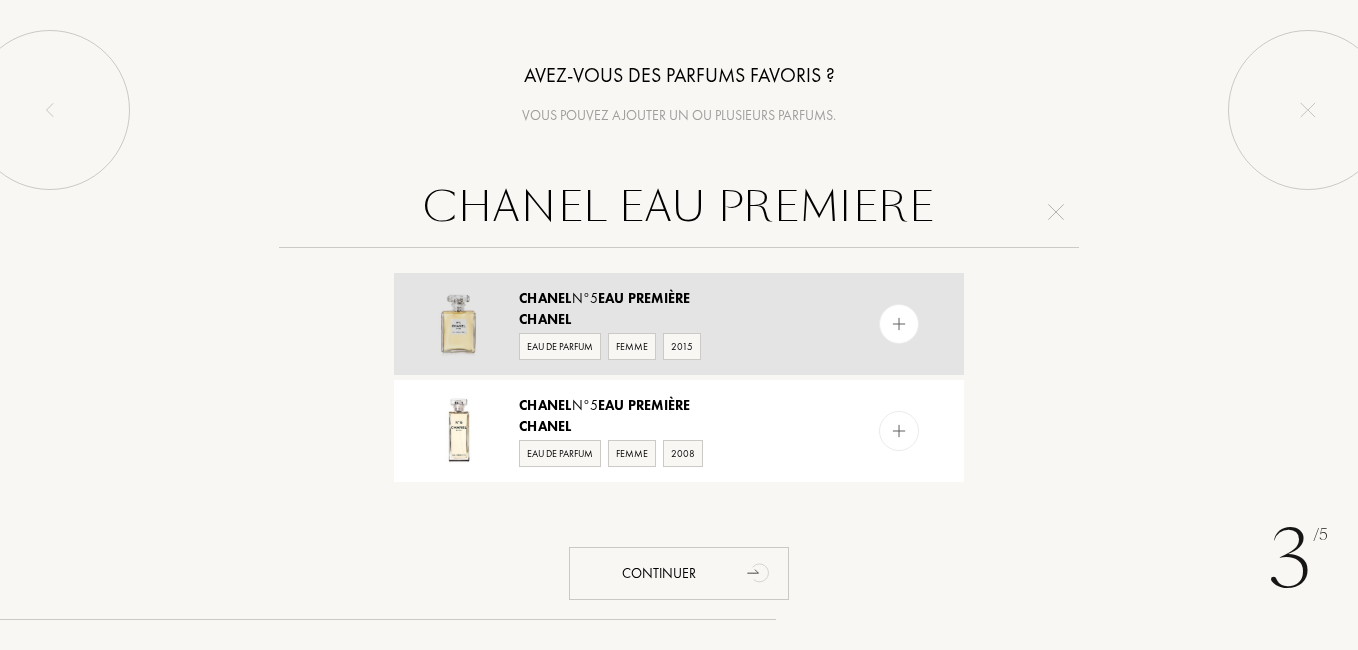 type on "CHANEL EAU PREMIERE" 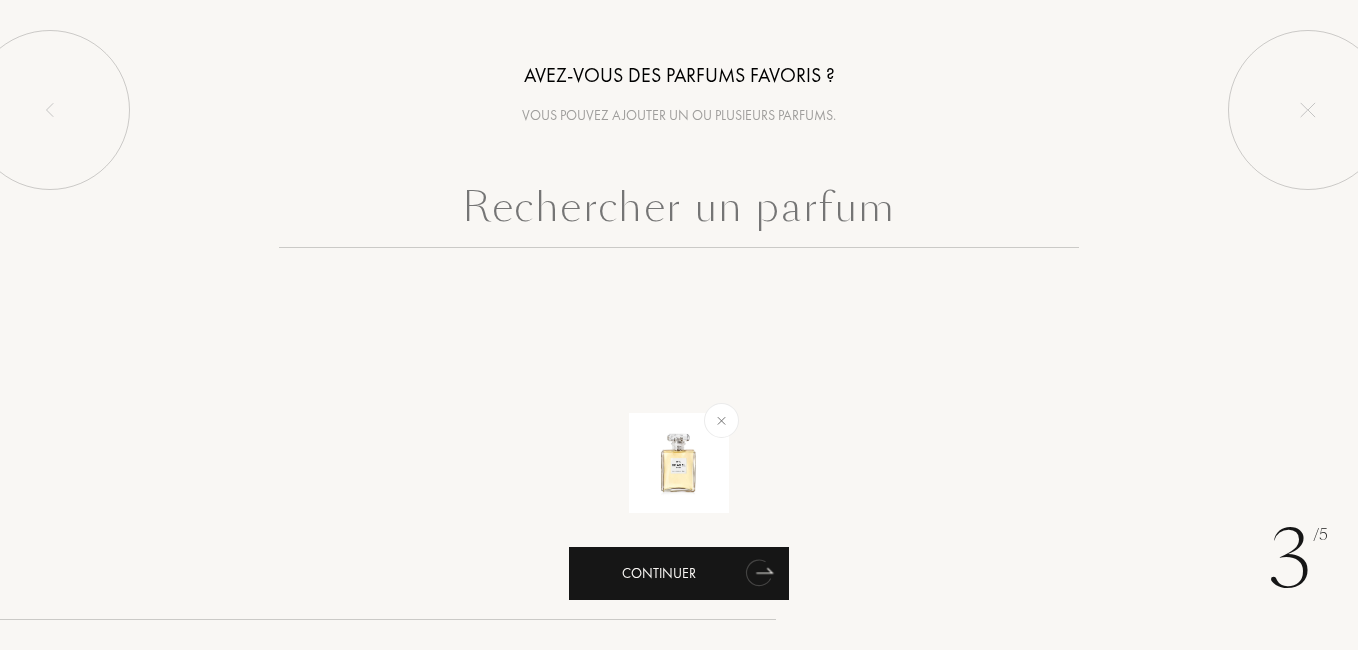 click on "Continuer" at bounding box center [679, 573] 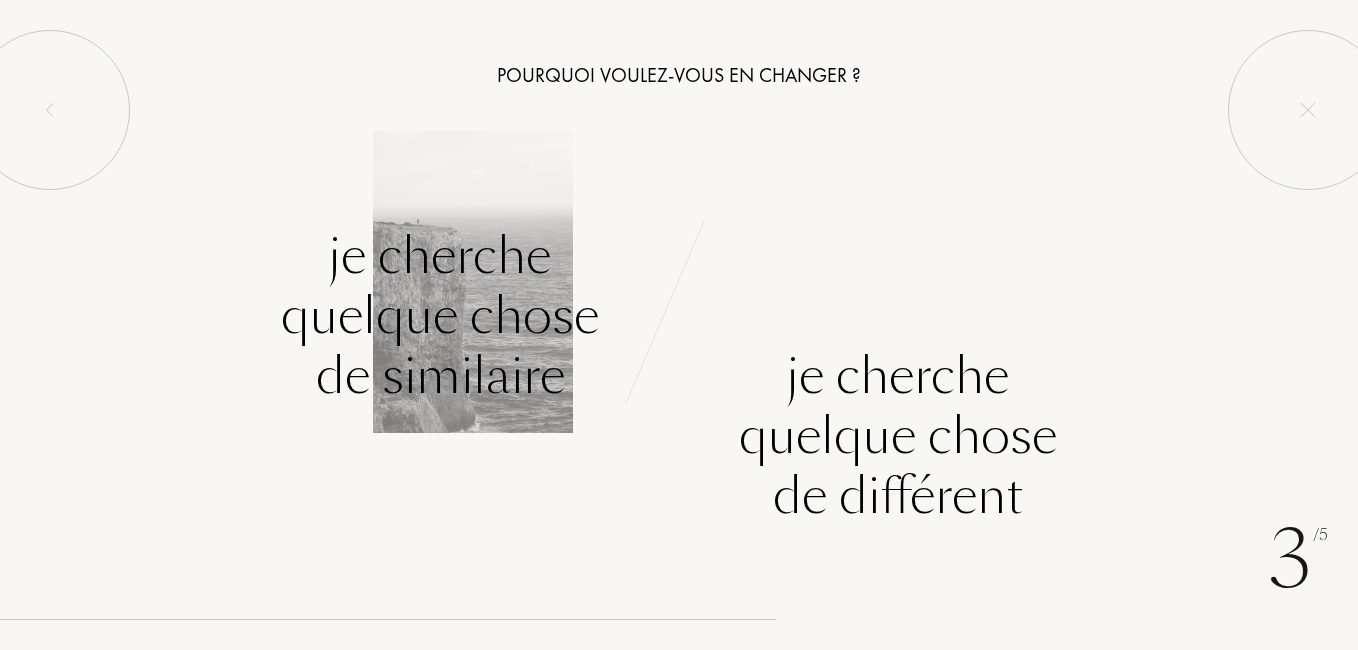click on "Je cherche
quelque chose
de similaire" at bounding box center [440, 316] 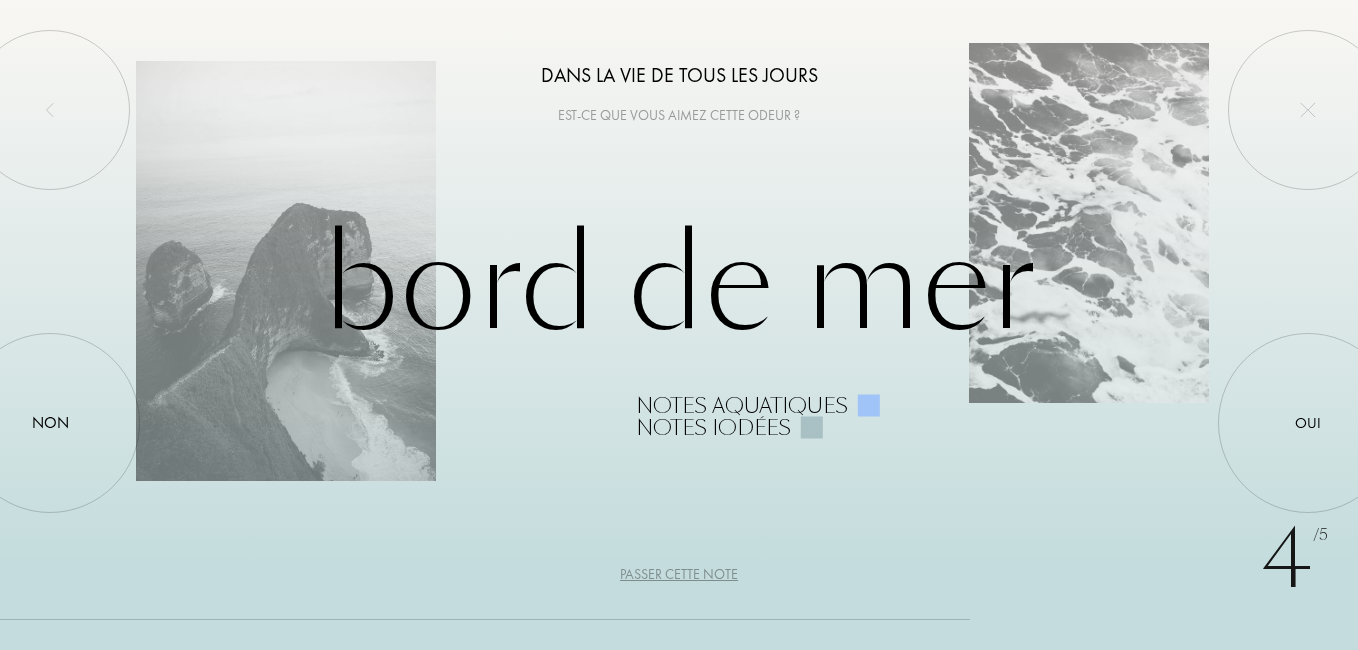 click on "Passer cette note" at bounding box center (679, 574) 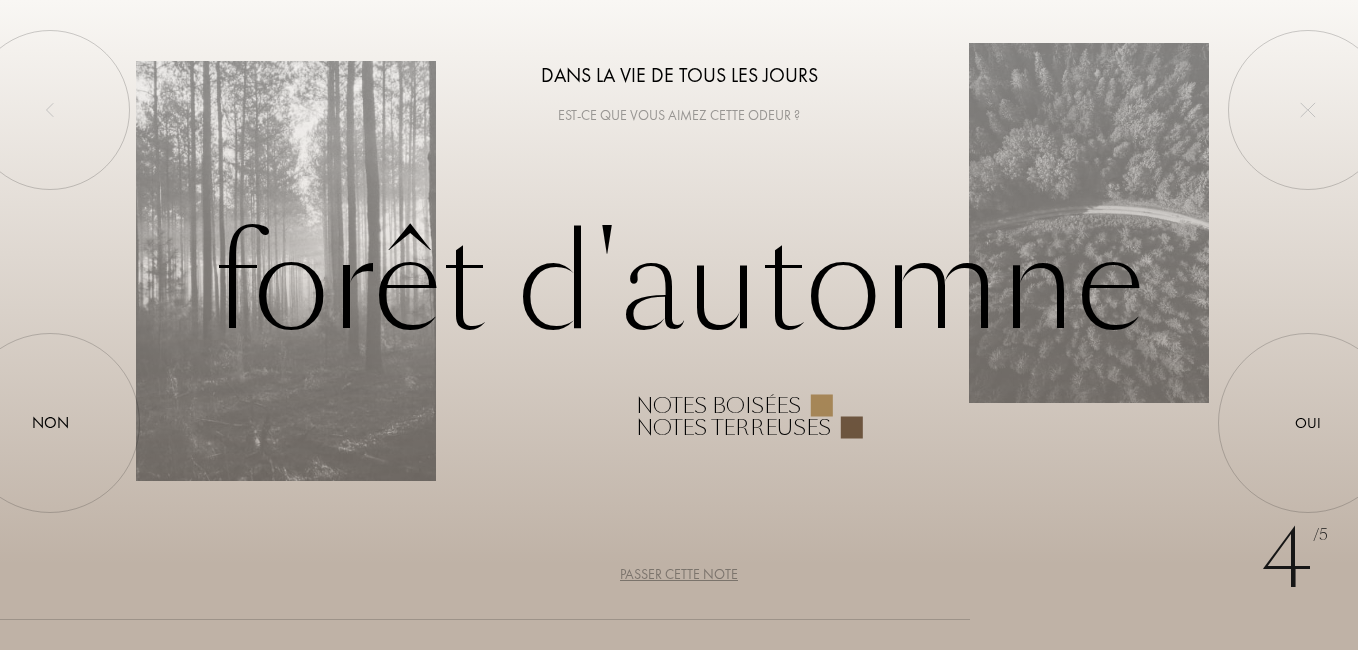 click on "Passer cette note" at bounding box center [679, 574] 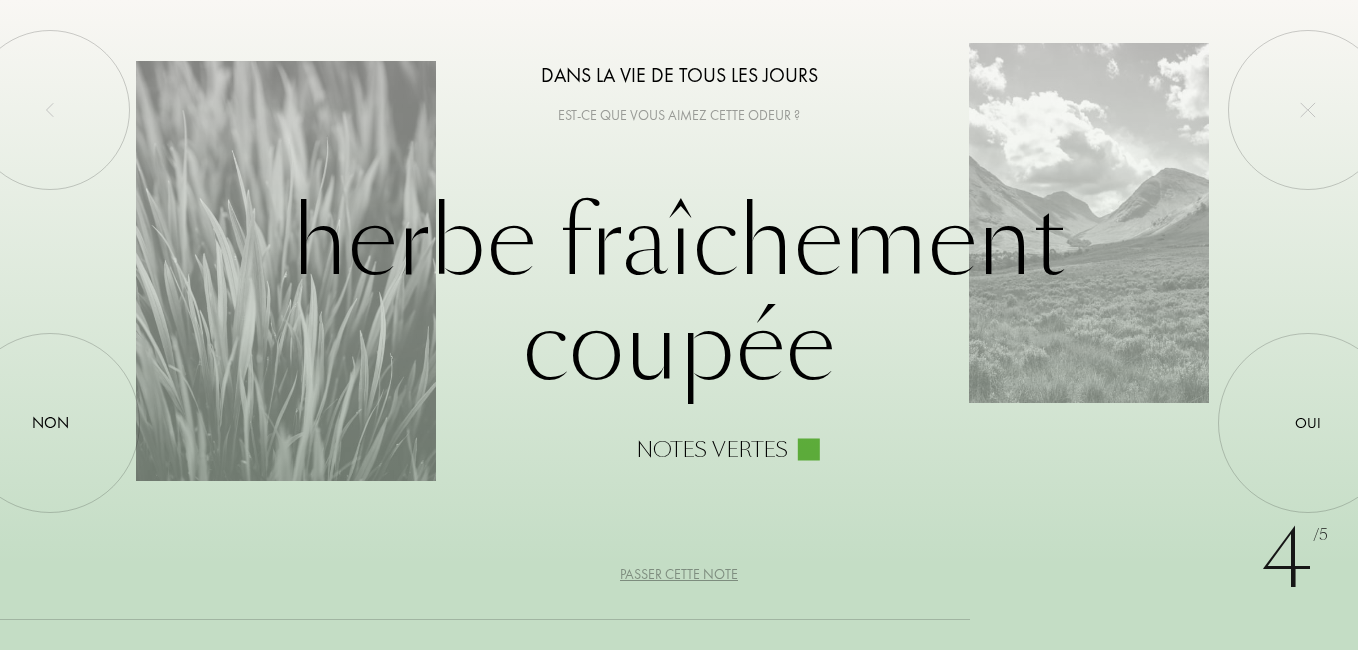 click on "Passer cette note" at bounding box center (679, 574) 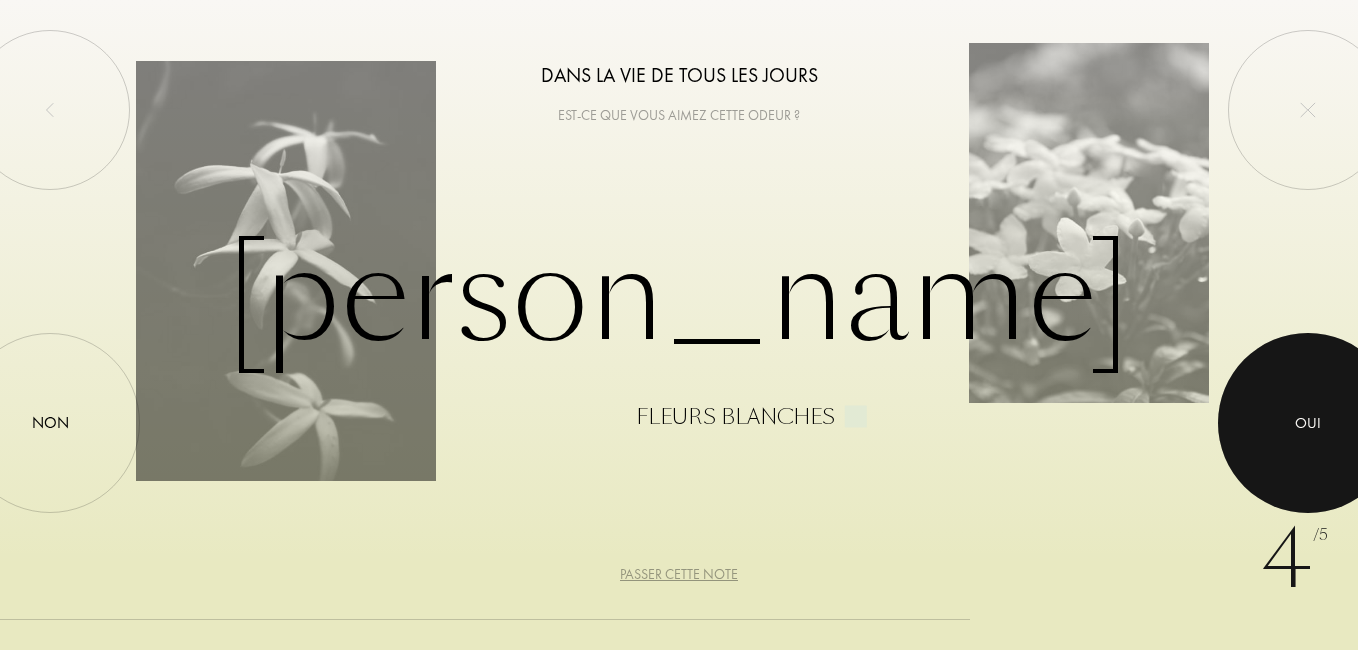 click on "Oui" at bounding box center [1308, 422] 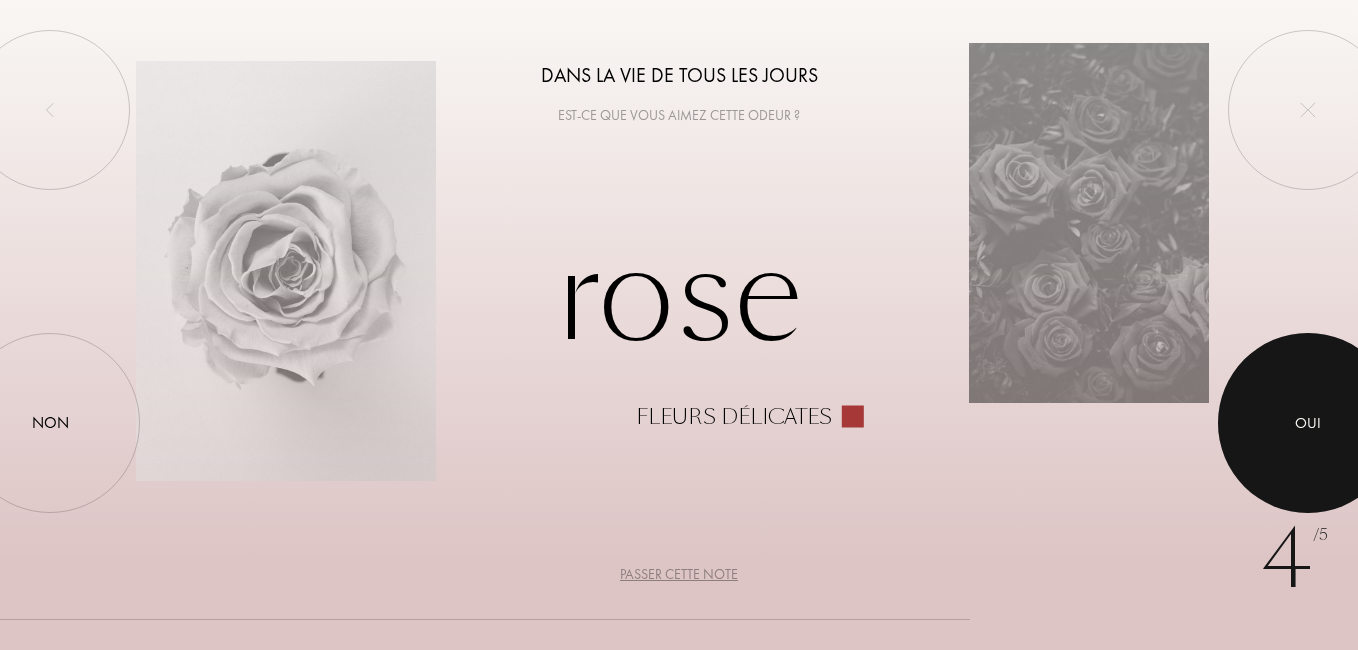 click on "Oui" at bounding box center (1308, 422) 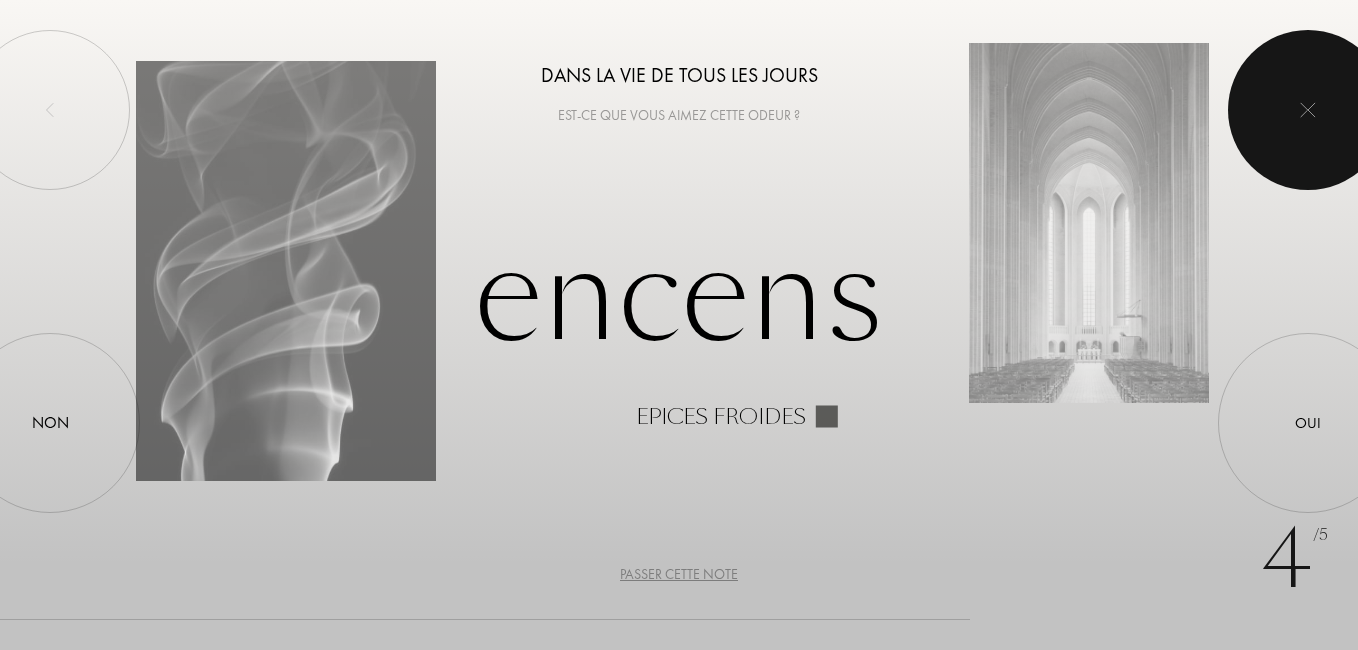 click at bounding box center [1308, 110] 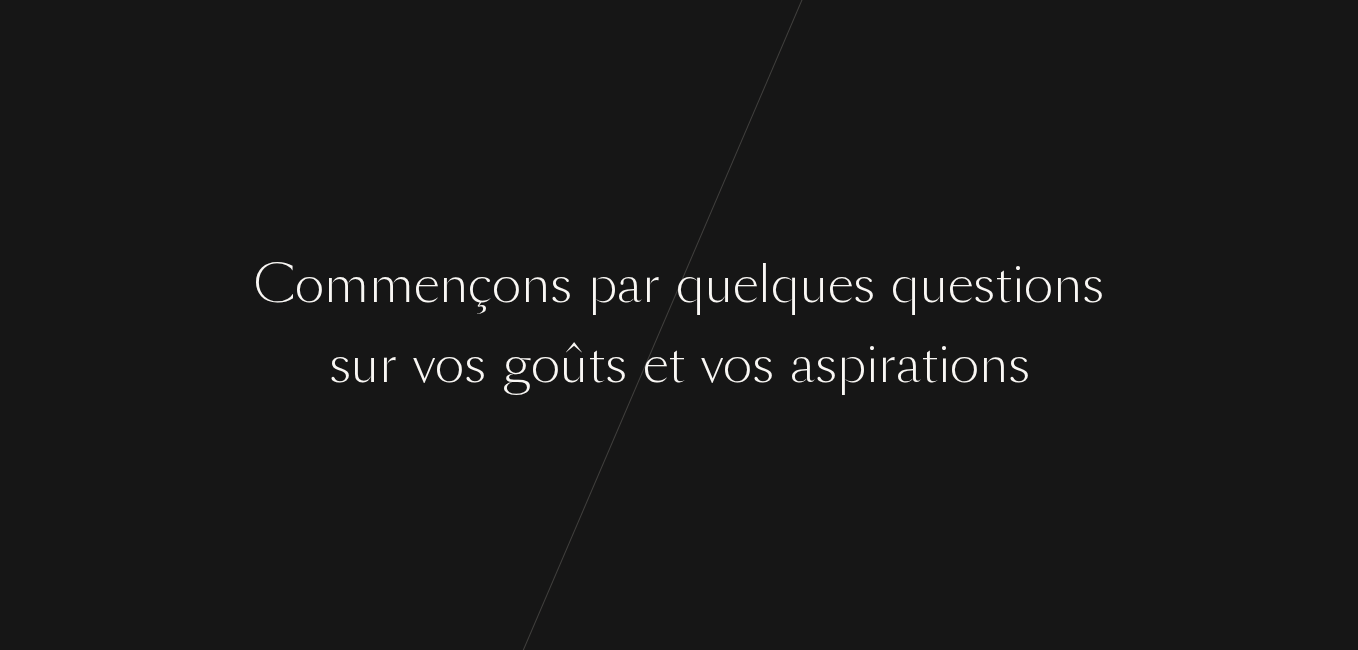 scroll, scrollTop: 0, scrollLeft: 0, axis: both 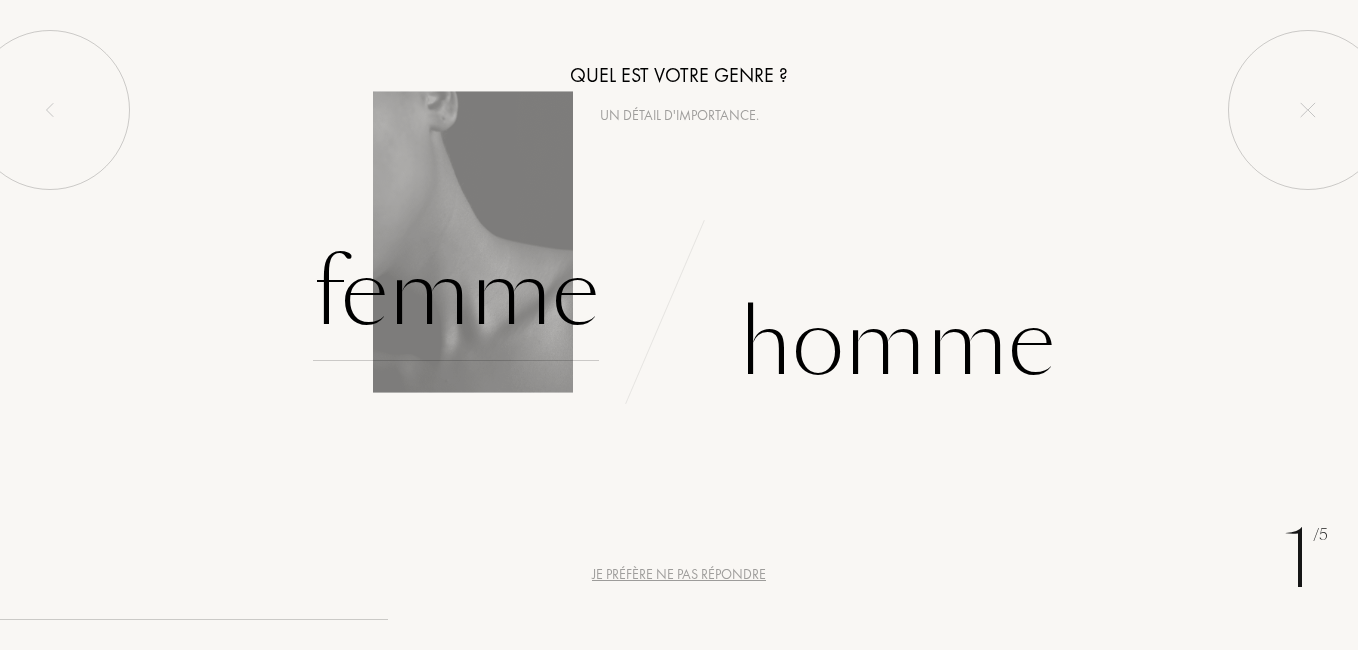 click on "Femme" at bounding box center [456, 293] 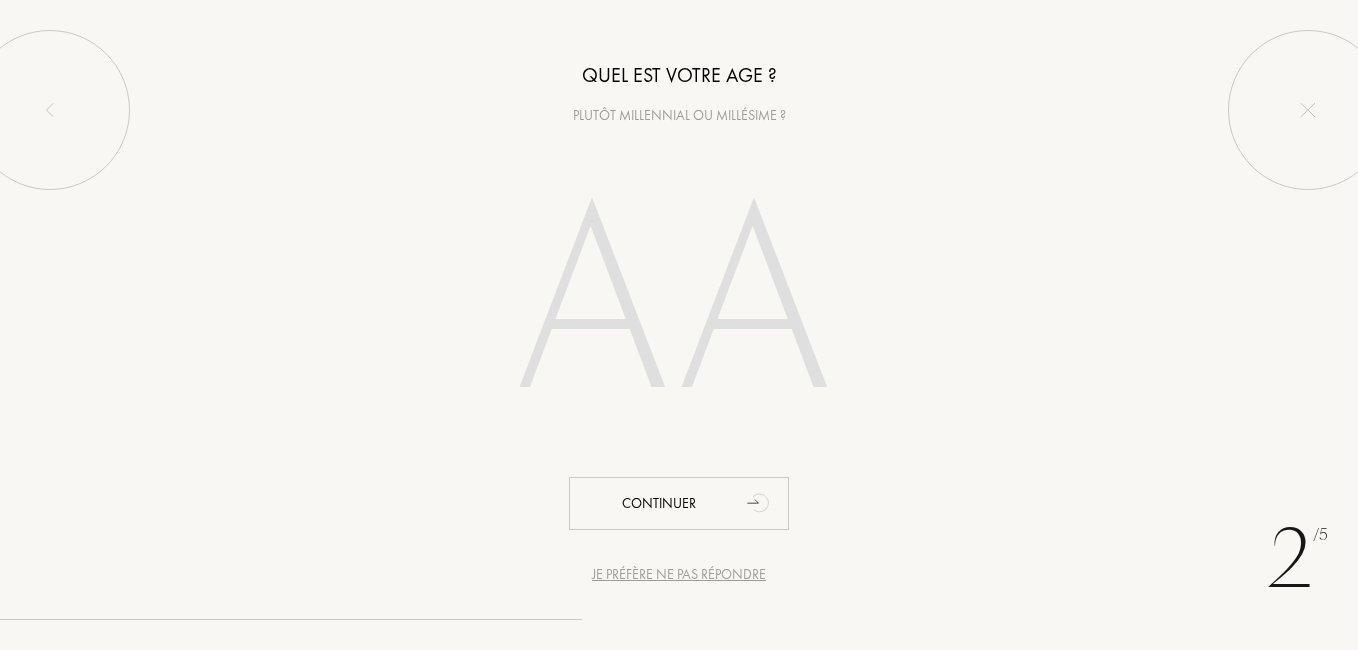 type on "2" 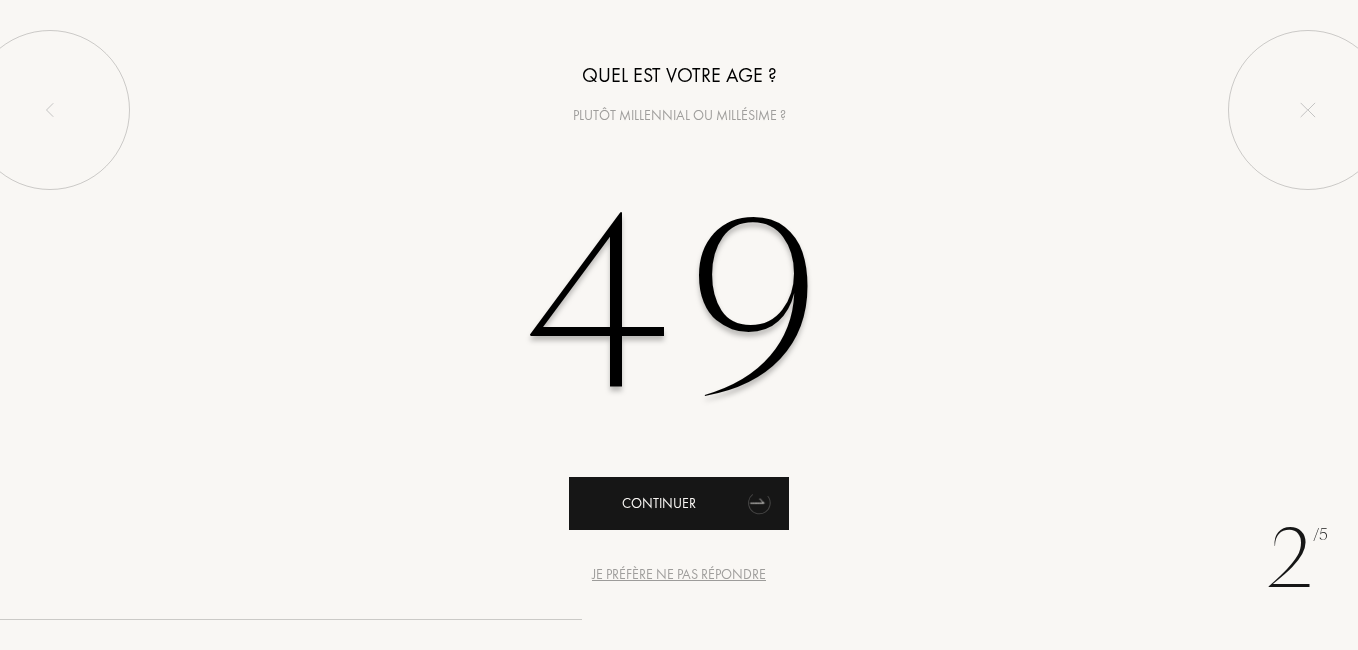 type on "49" 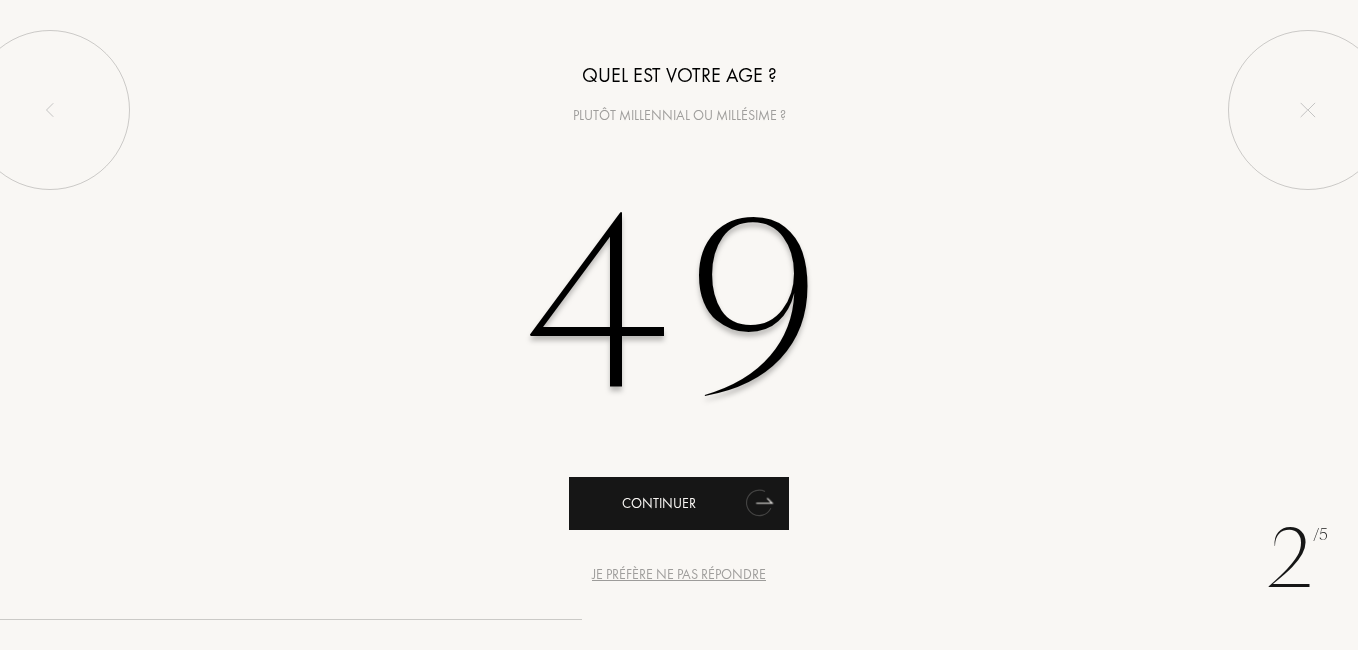 click on "Continuer" at bounding box center [679, 503] 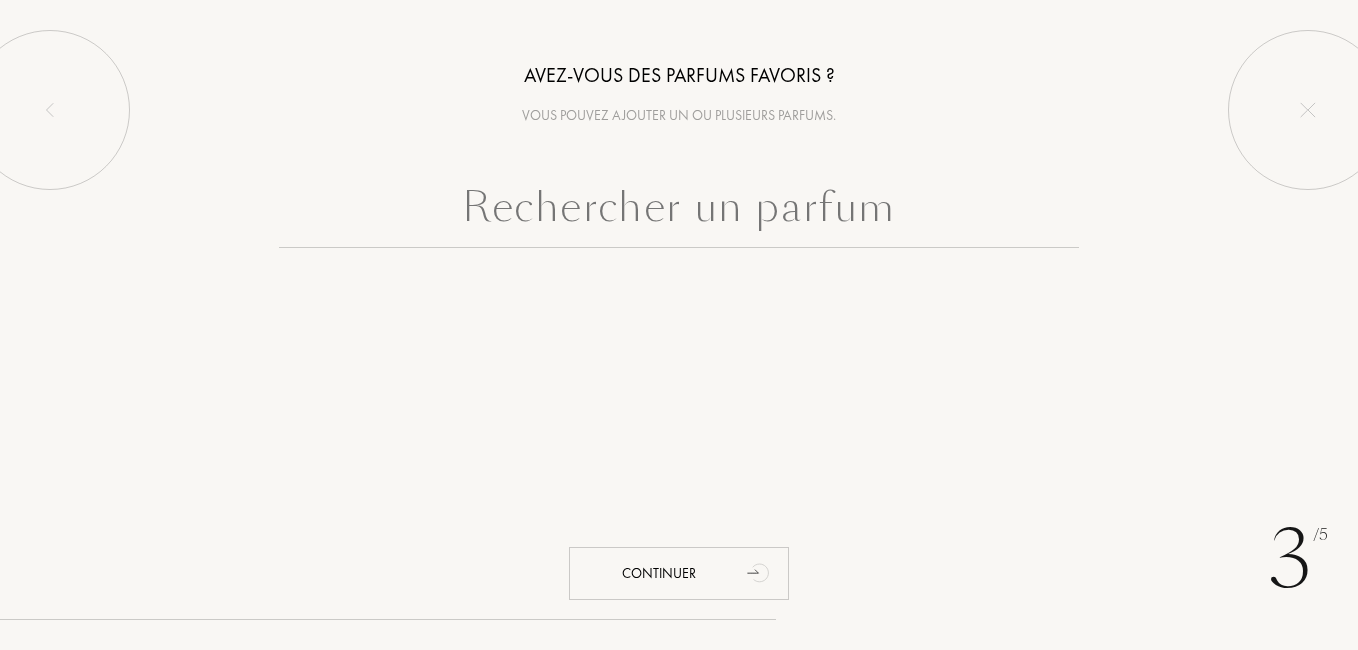 click at bounding box center (679, 212) 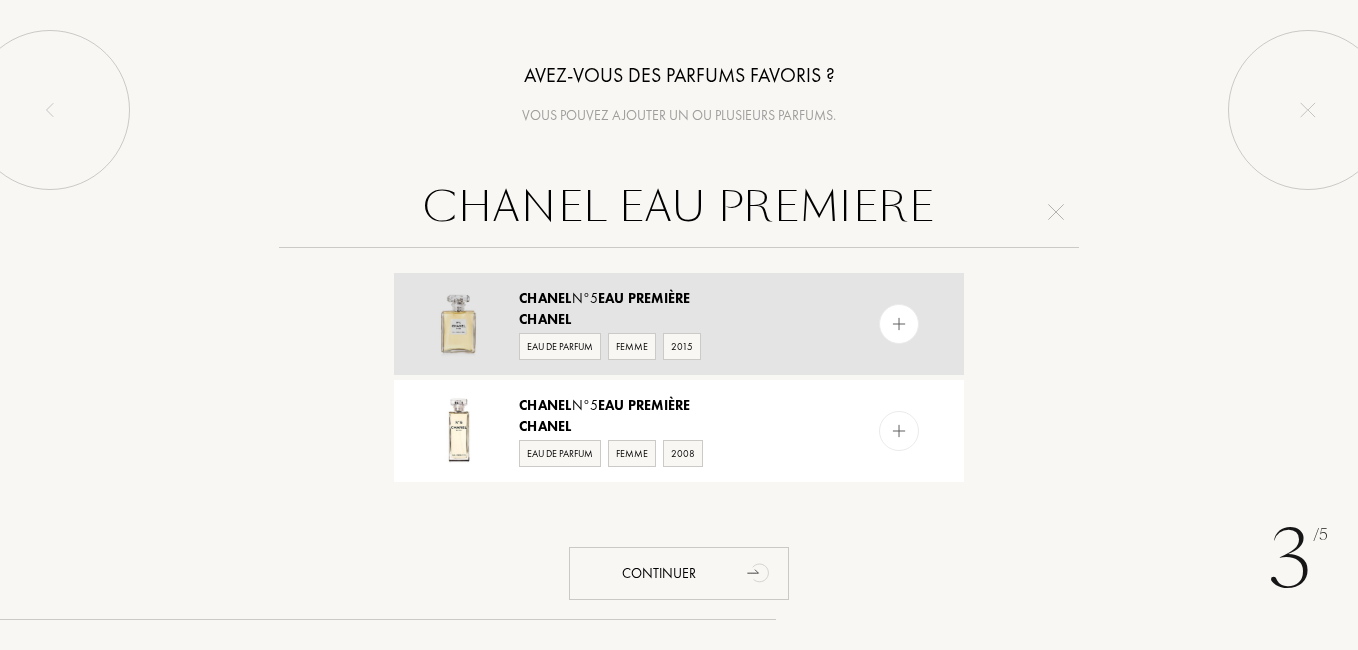 type on "CHANEL EAU PREMIERE" 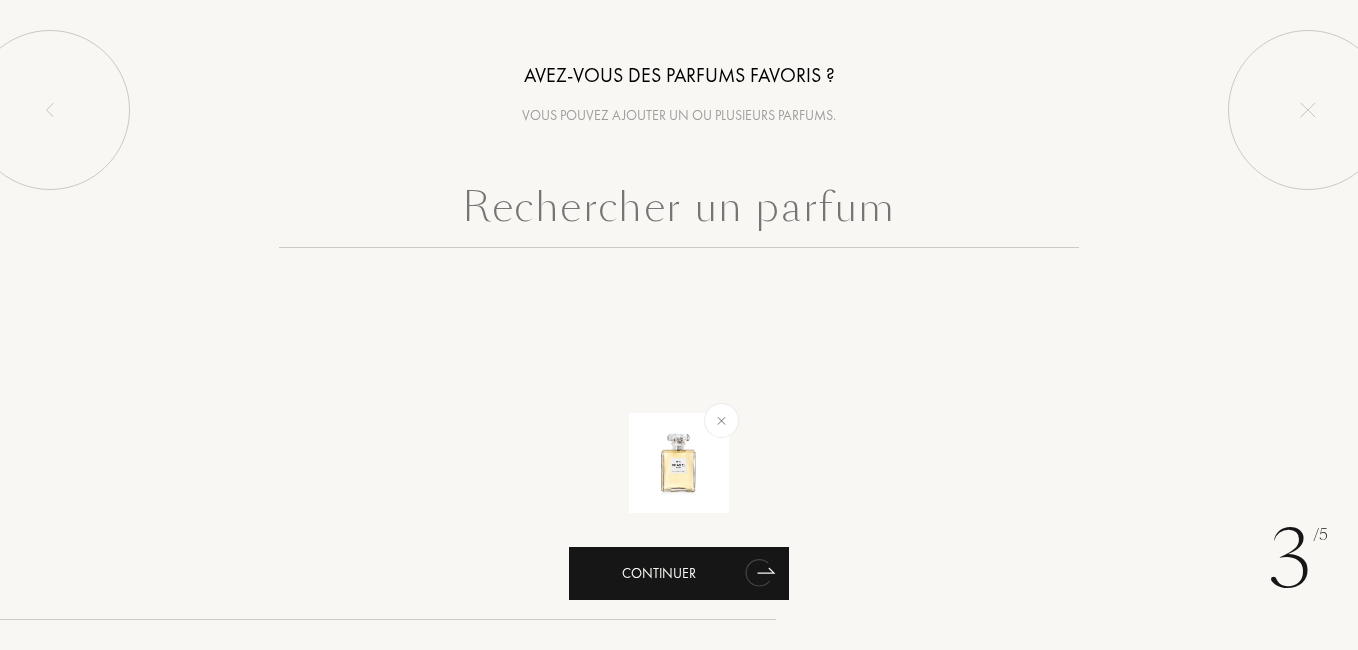 click on "Continuer" at bounding box center (679, 573) 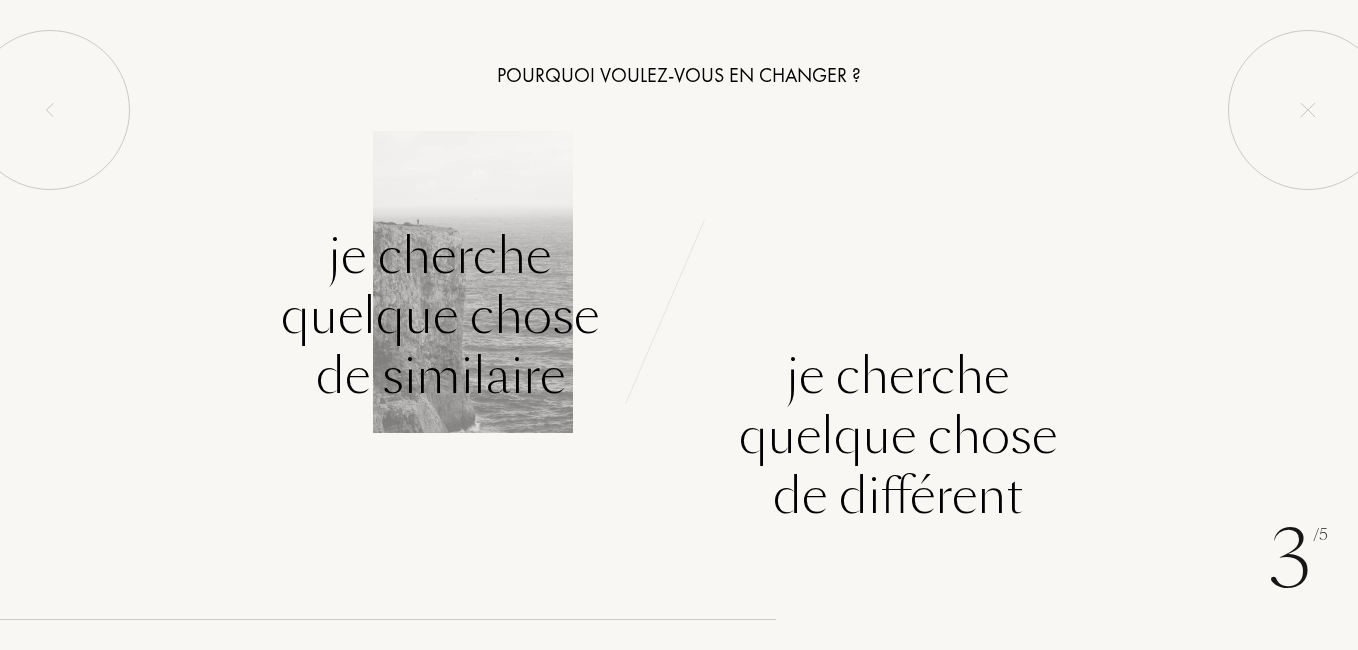 click on "Je cherche
quelque chose
de similaire" at bounding box center [440, 316] 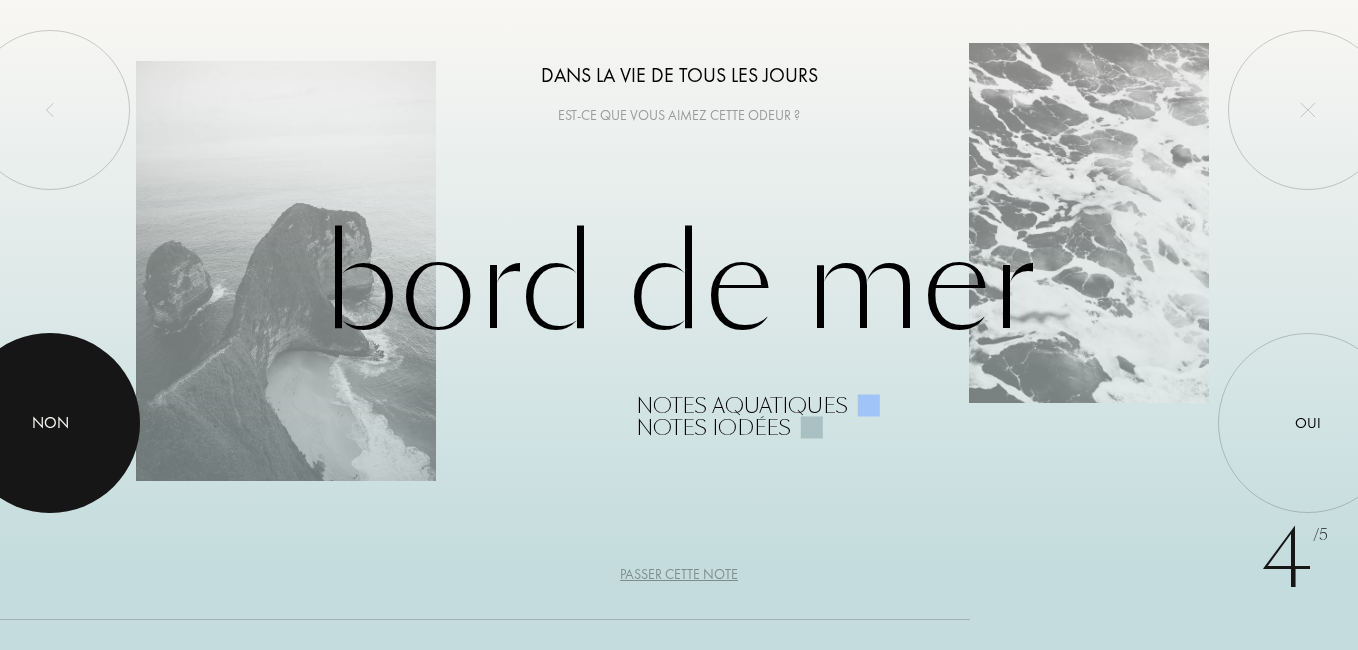 click on "Non" at bounding box center [50, 423] 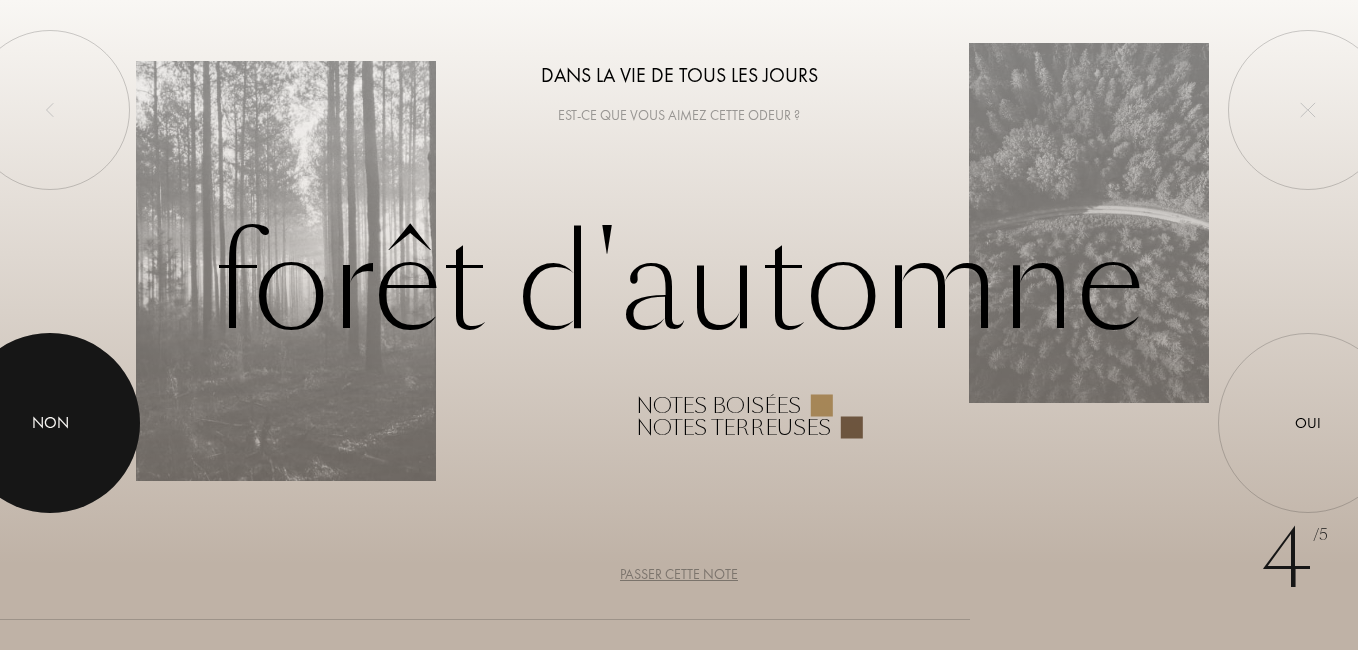 click on "Non" at bounding box center (50, 423) 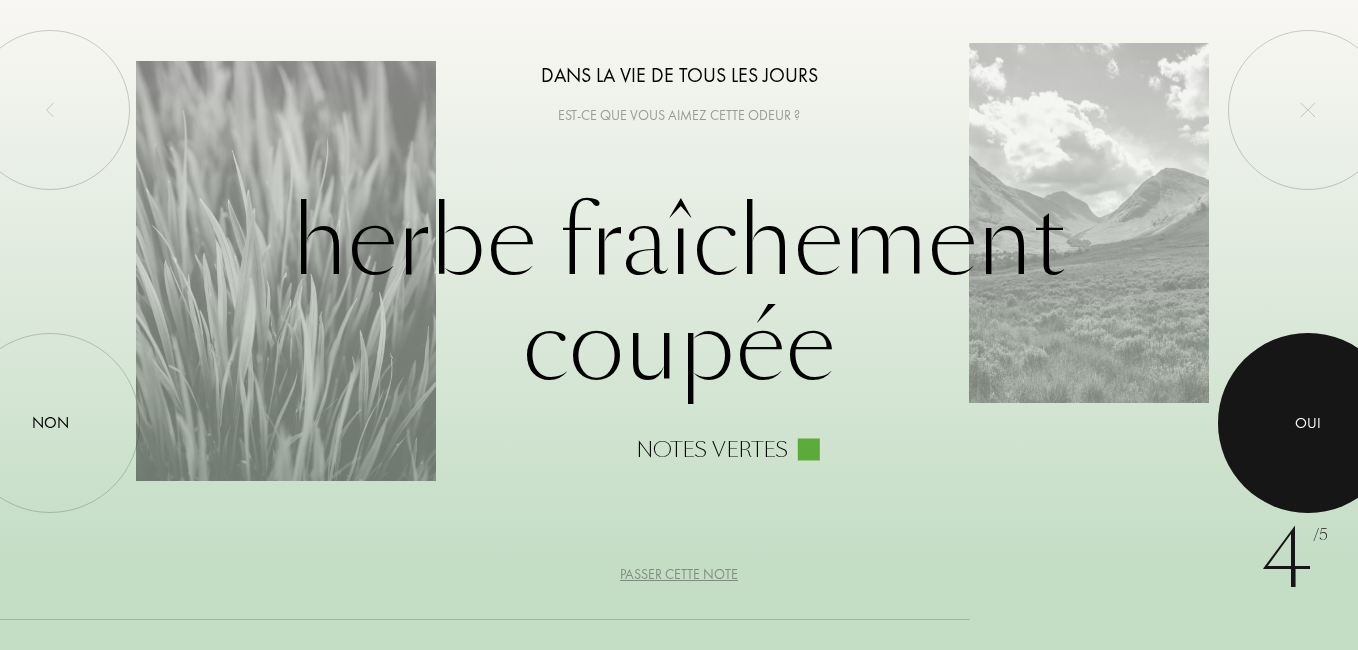 click on "Oui" at bounding box center [1308, 422] 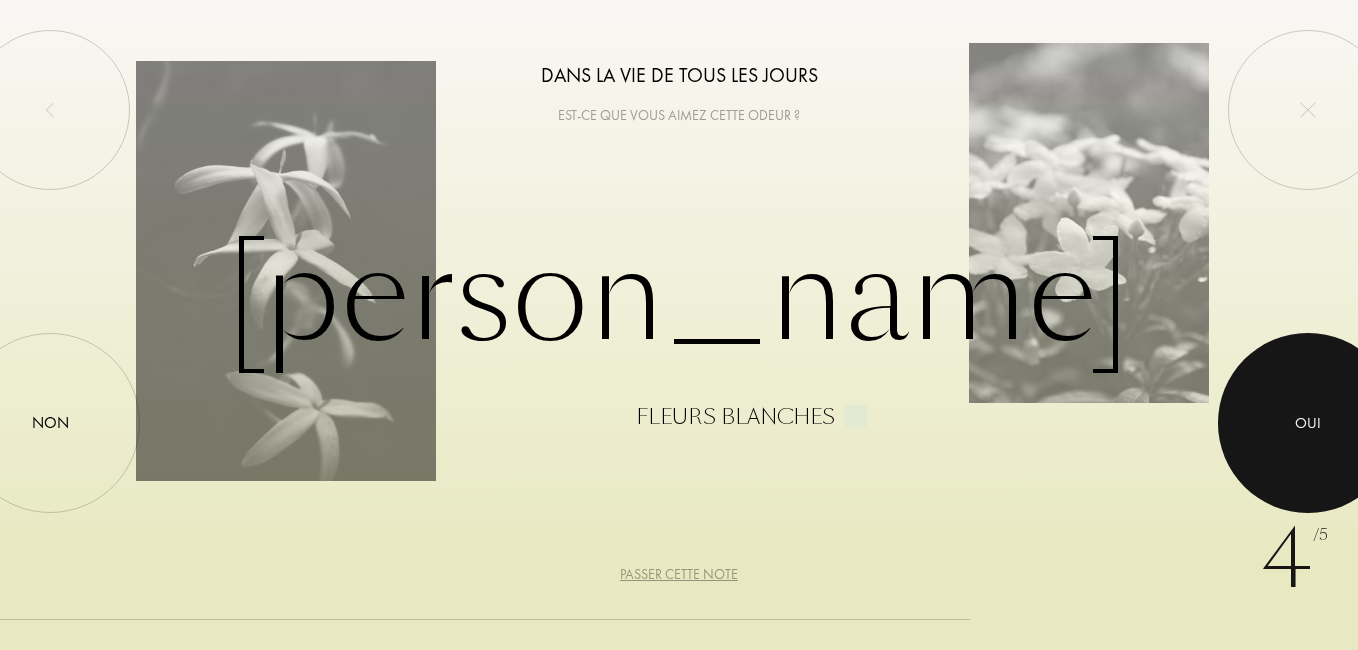 click on "Oui" at bounding box center [1308, 422] 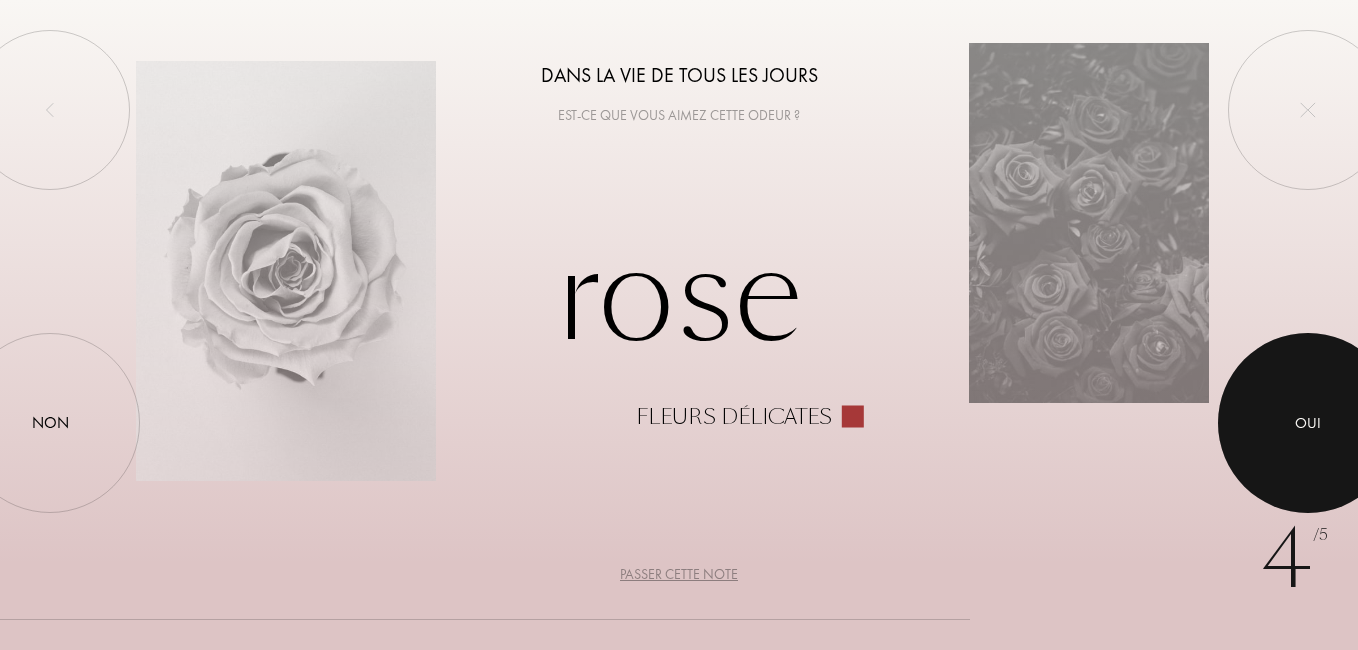 click at bounding box center [1308, 423] 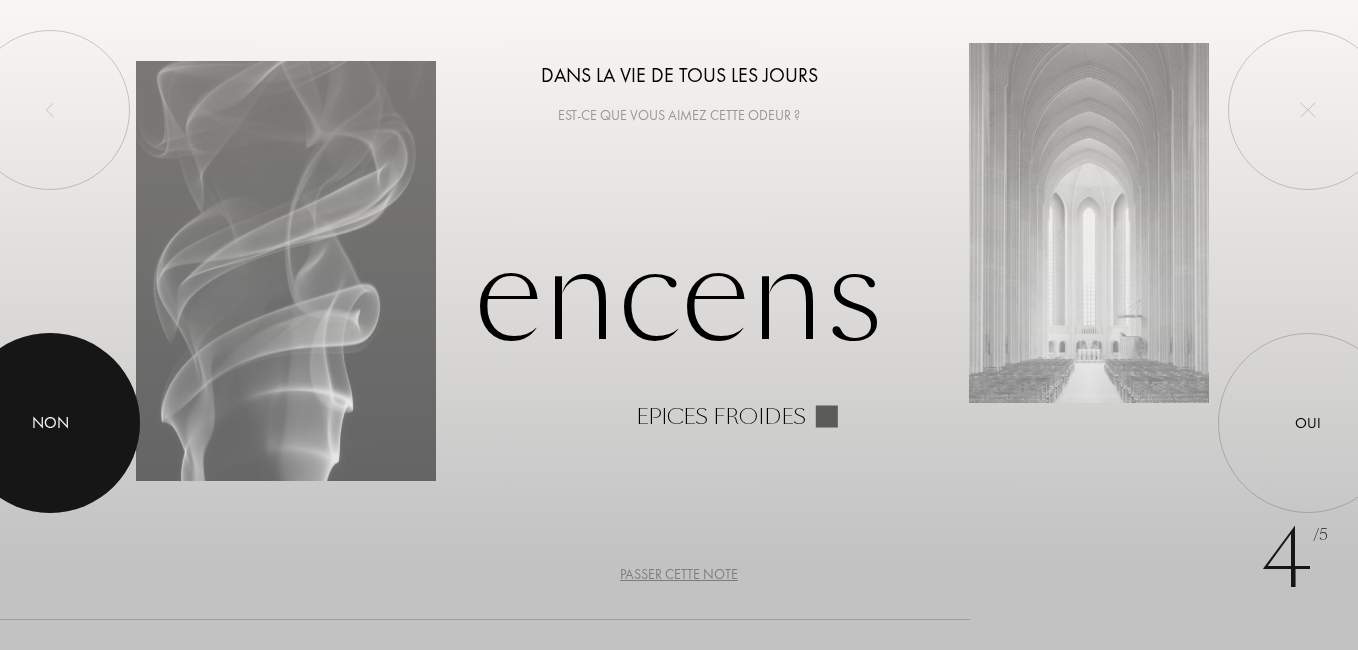 click at bounding box center (50, 423) 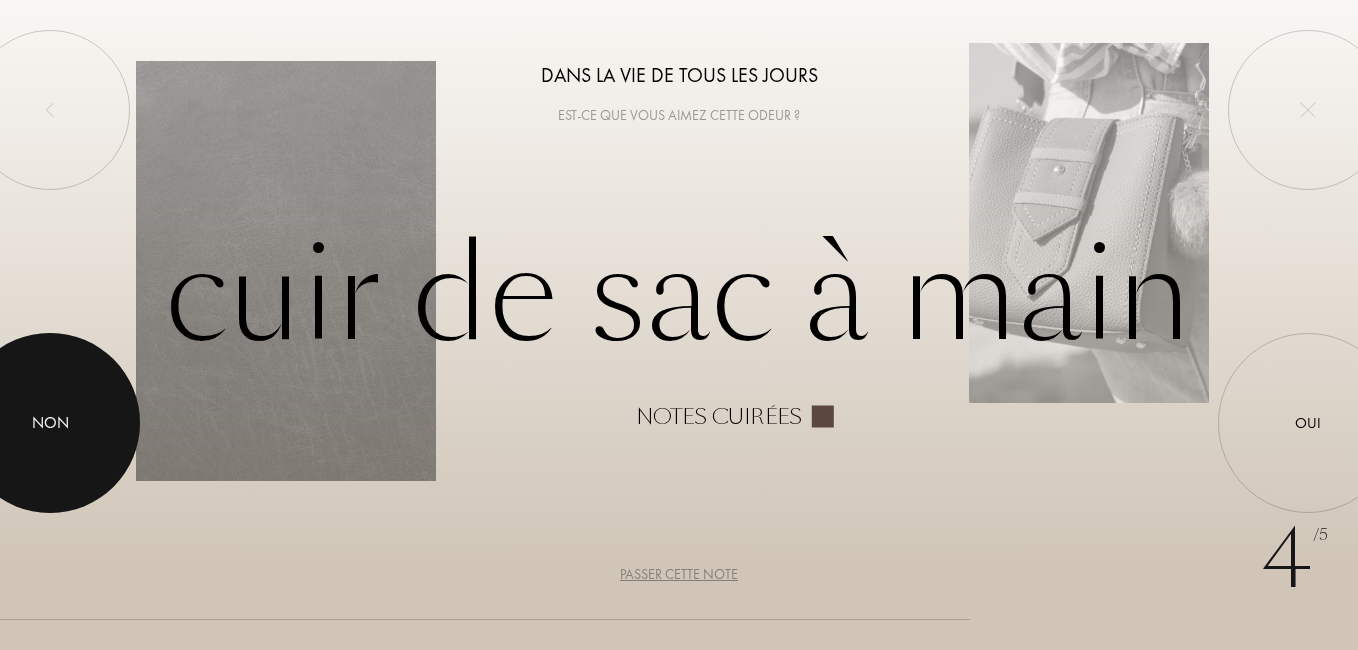 click at bounding box center (50, 423) 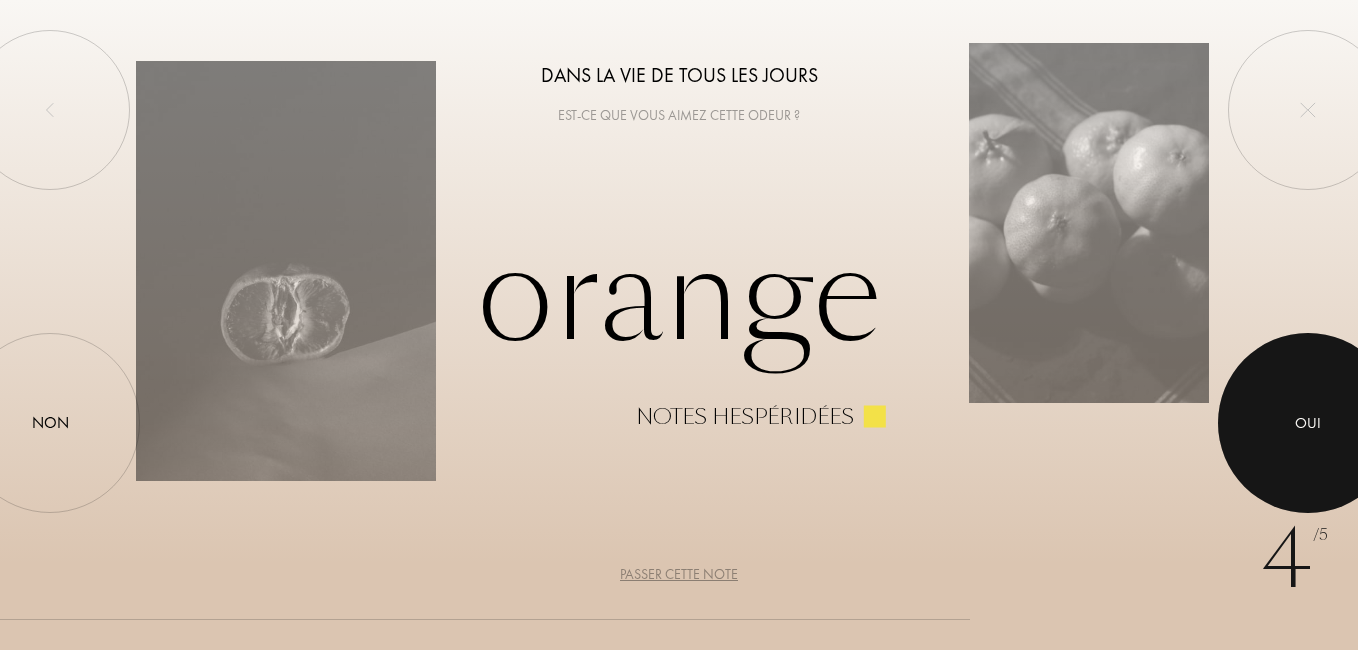 click on "Oui" at bounding box center [1308, 422] 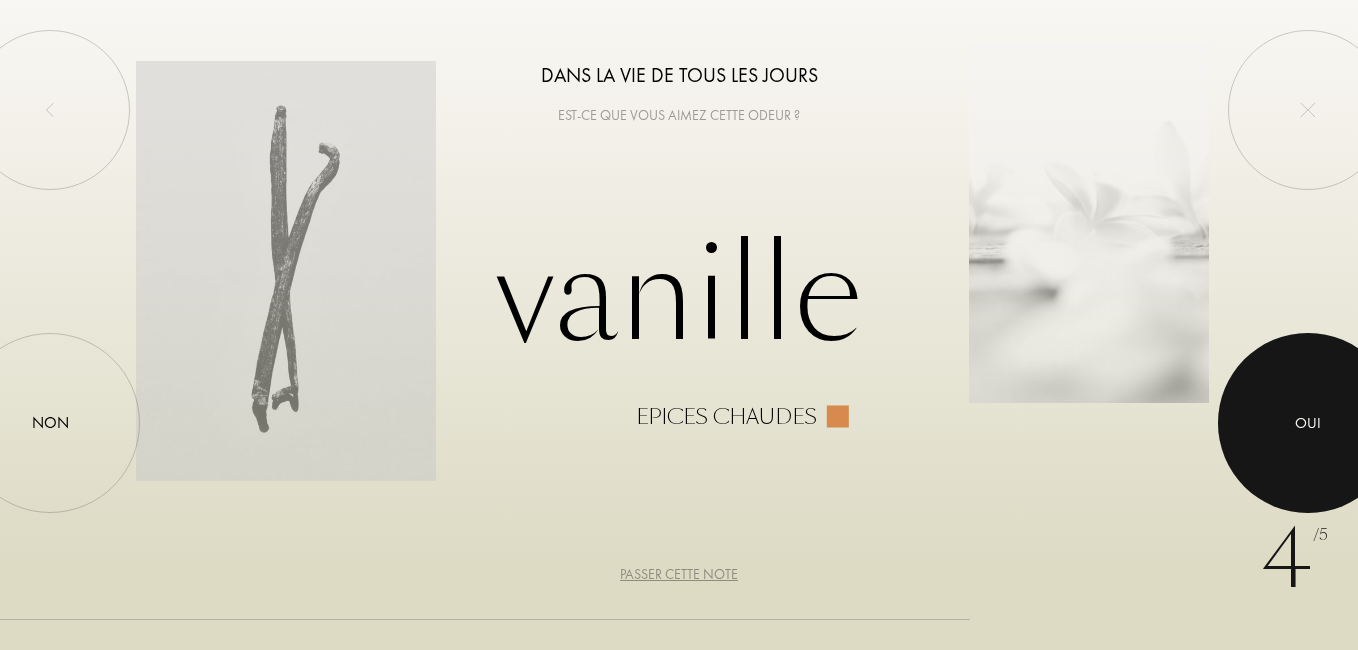 click on "Oui" at bounding box center [1308, 422] 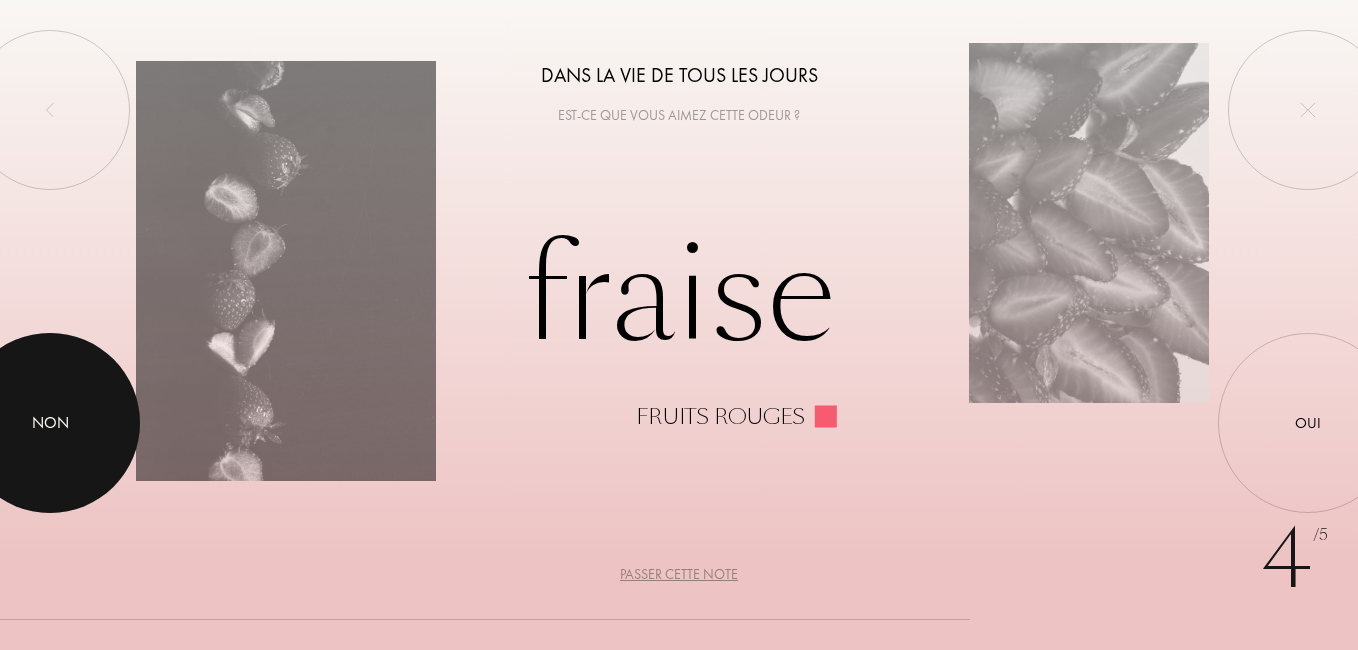 click at bounding box center [50, 423] 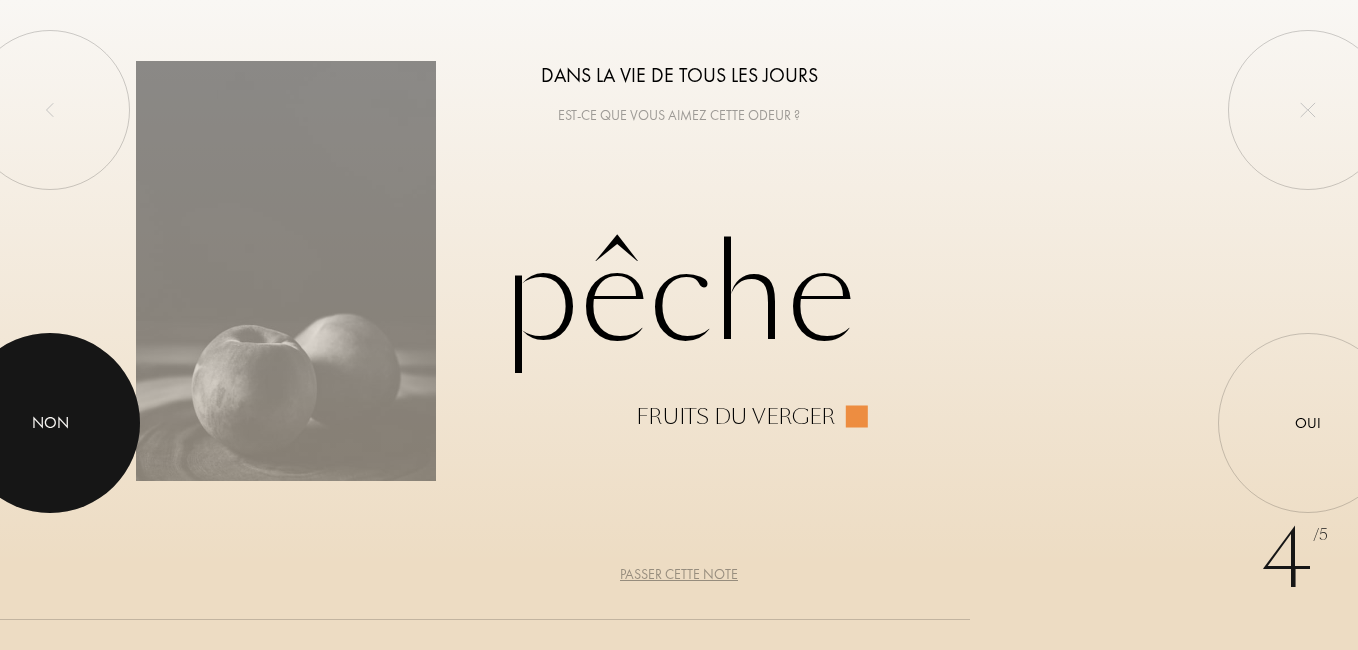 click at bounding box center (50, 423) 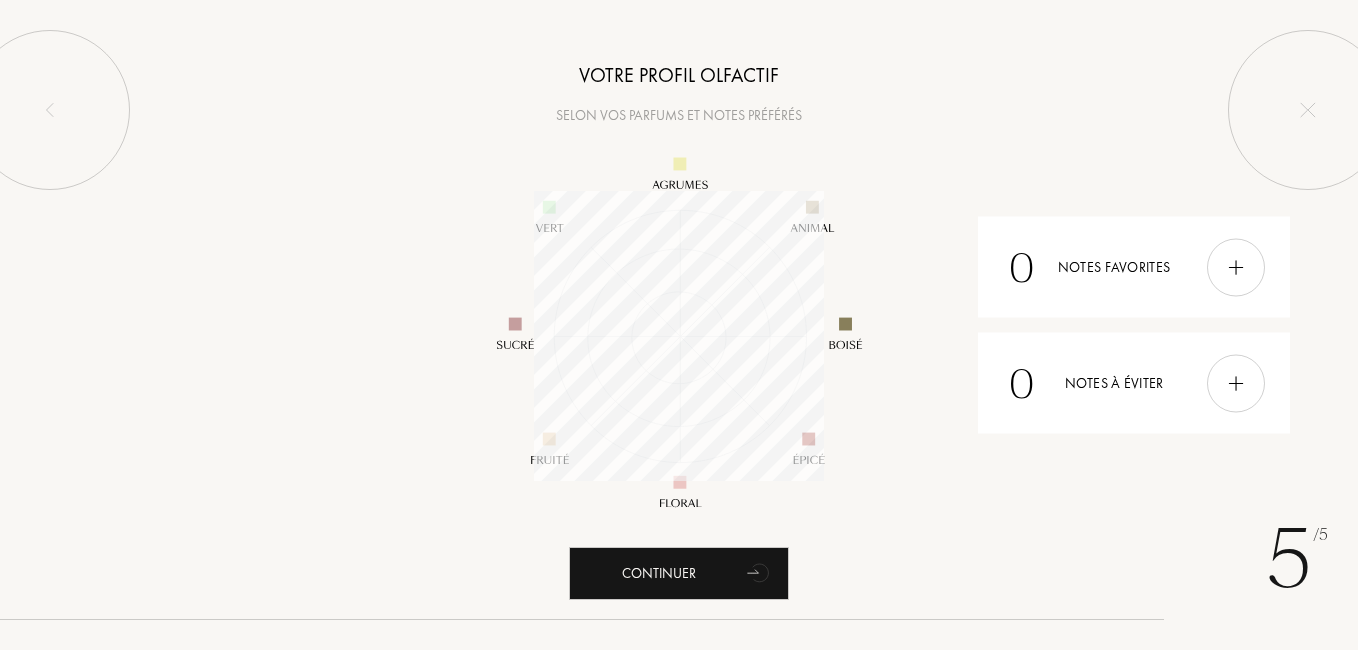 scroll, scrollTop: 999710, scrollLeft: 999710, axis: both 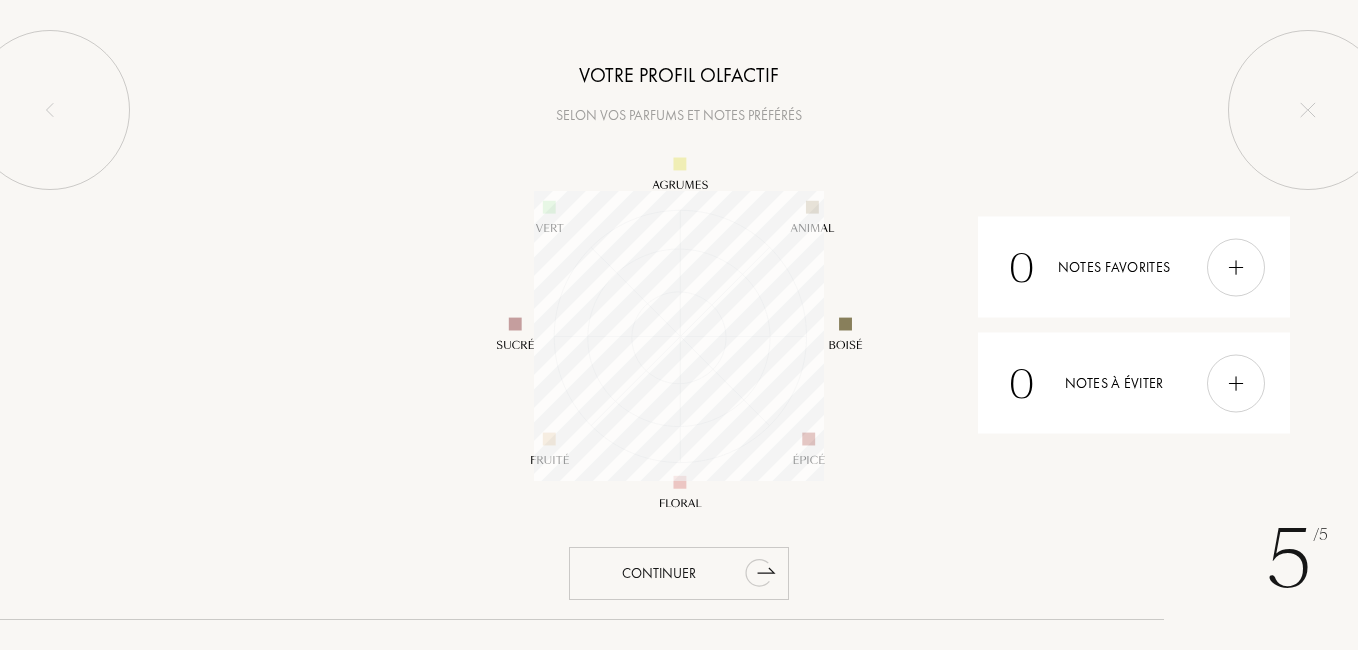 click on "Continuer" at bounding box center [679, 573] 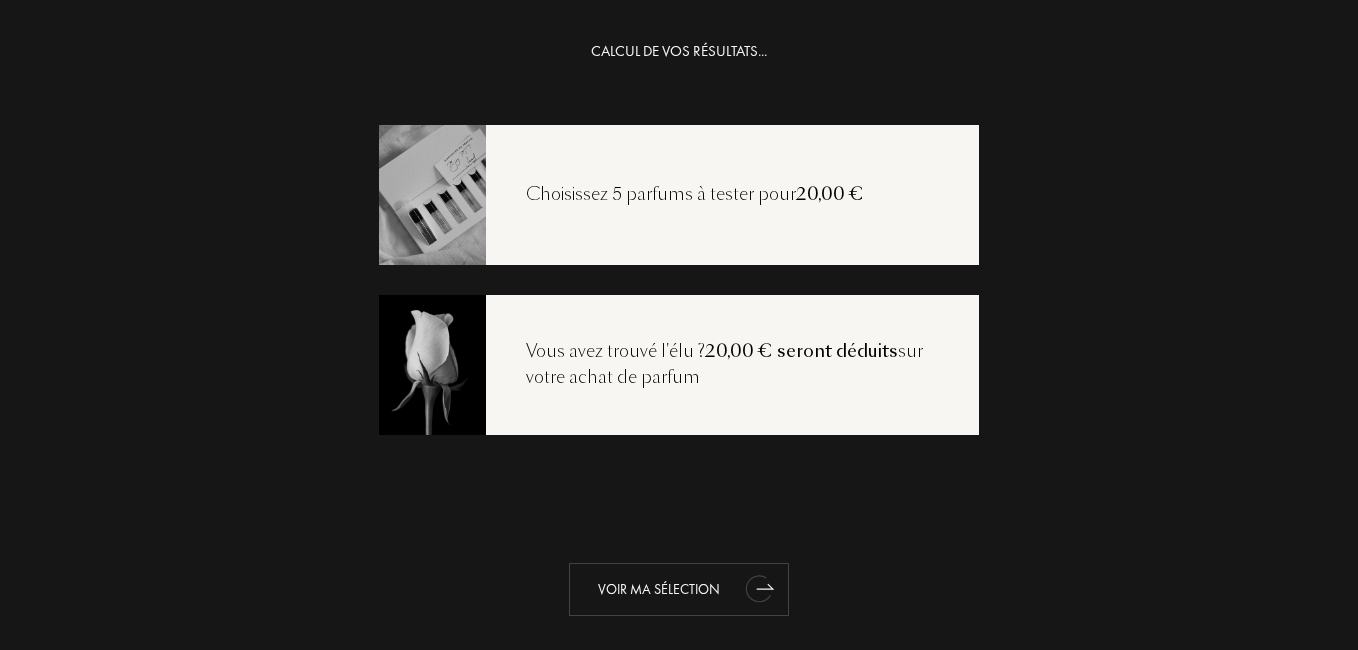 click on "Voir ma sélection" at bounding box center (679, 589) 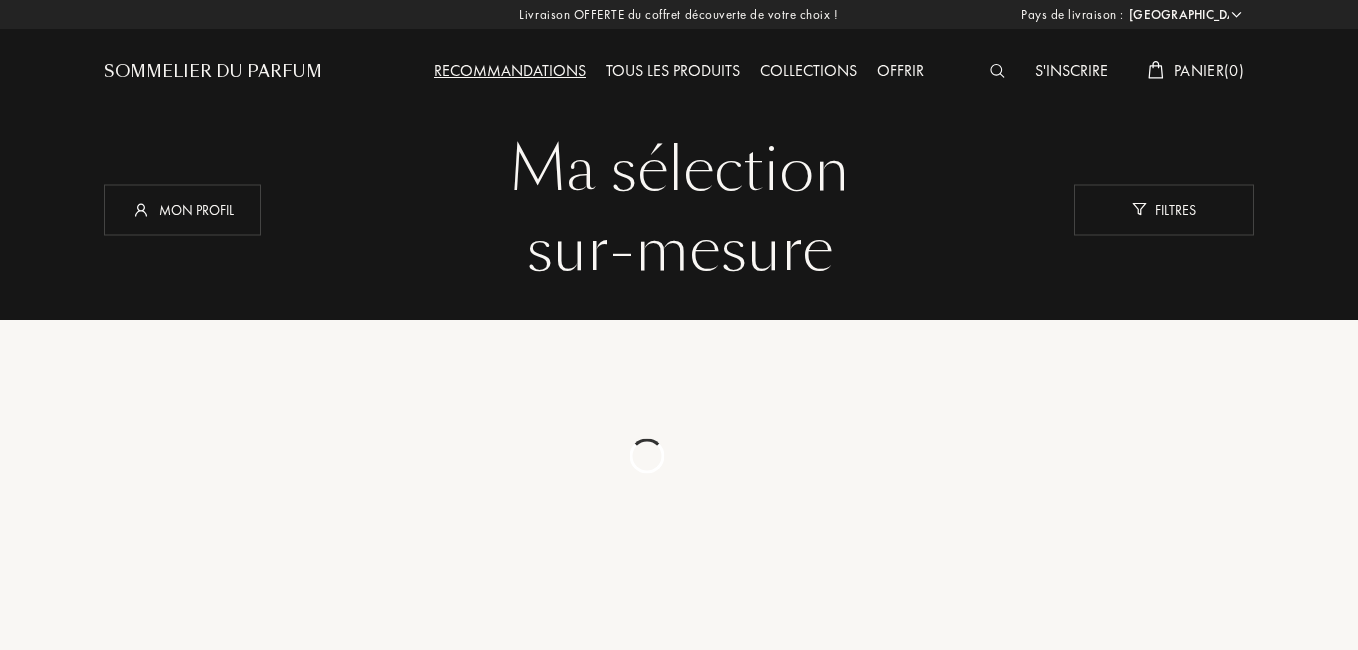 select on "FR" 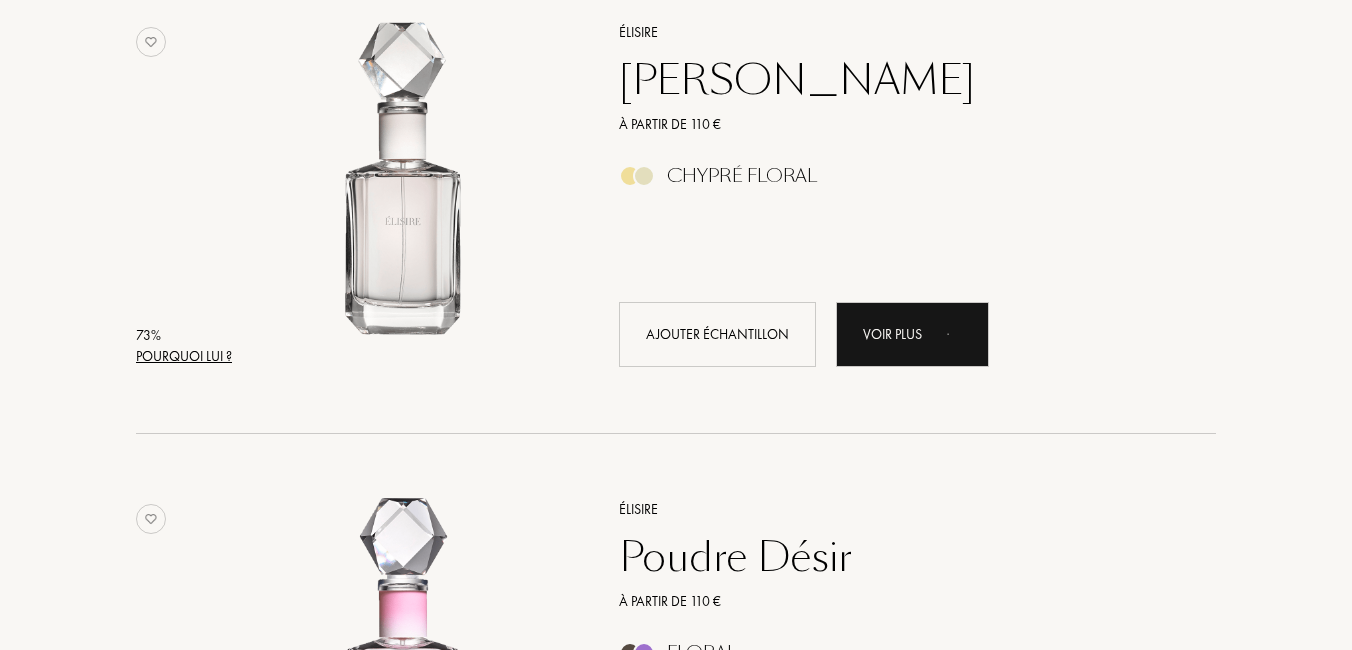 scroll, scrollTop: 3200, scrollLeft: 0, axis: vertical 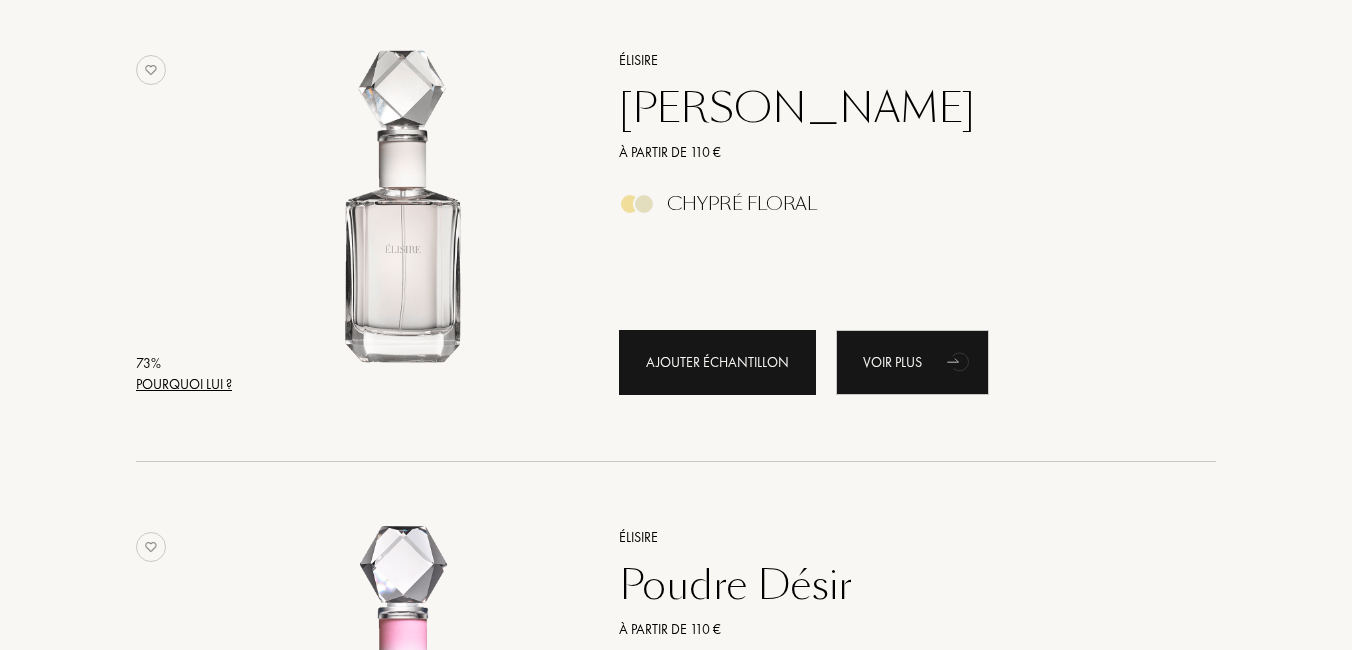 click on "Ajouter échantillon" at bounding box center (717, 362) 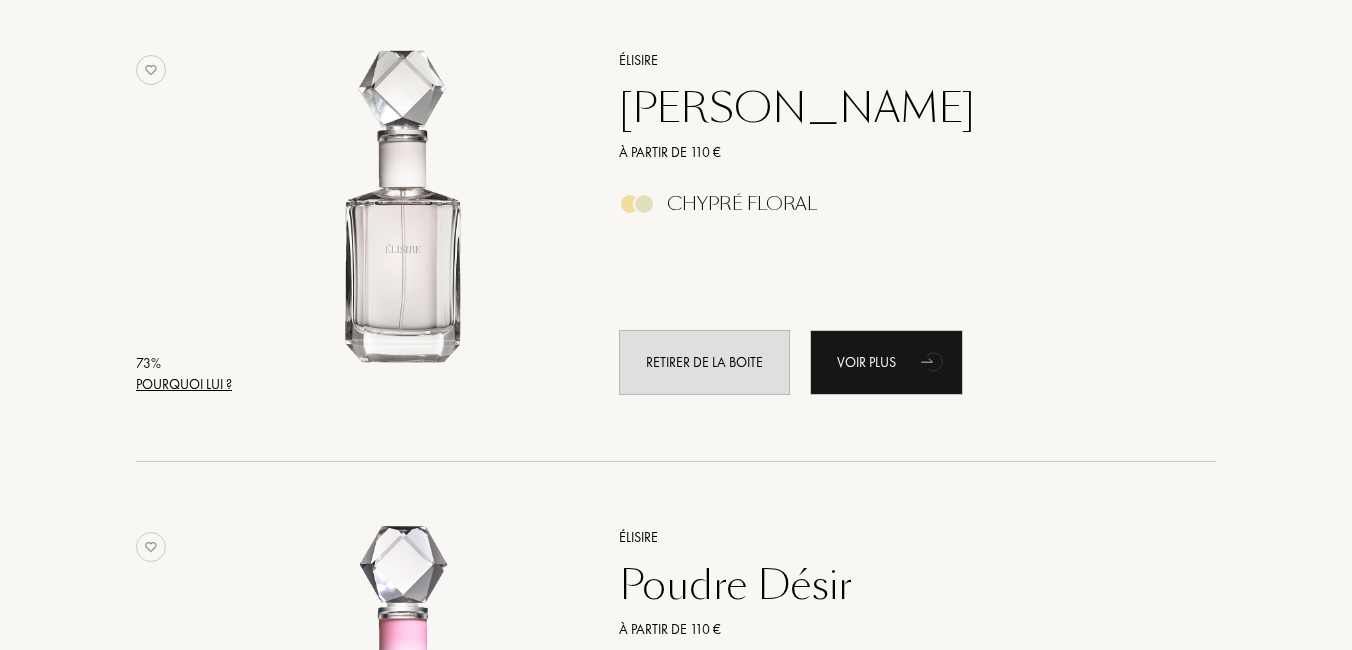 click on "Élisire [PERSON_NAME] À partir de 110 € Chypré Floral Retirer de la boite Voir plus" at bounding box center (895, 221) 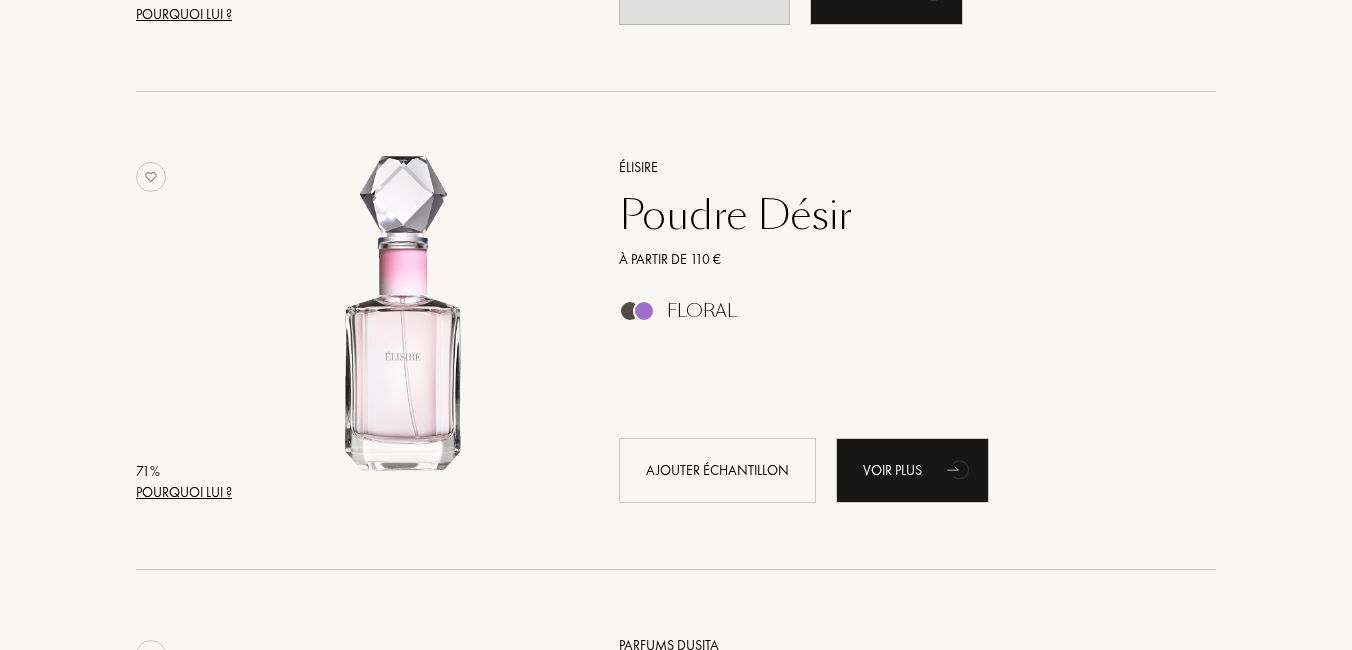 scroll, scrollTop: 3680, scrollLeft: 0, axis: vertical 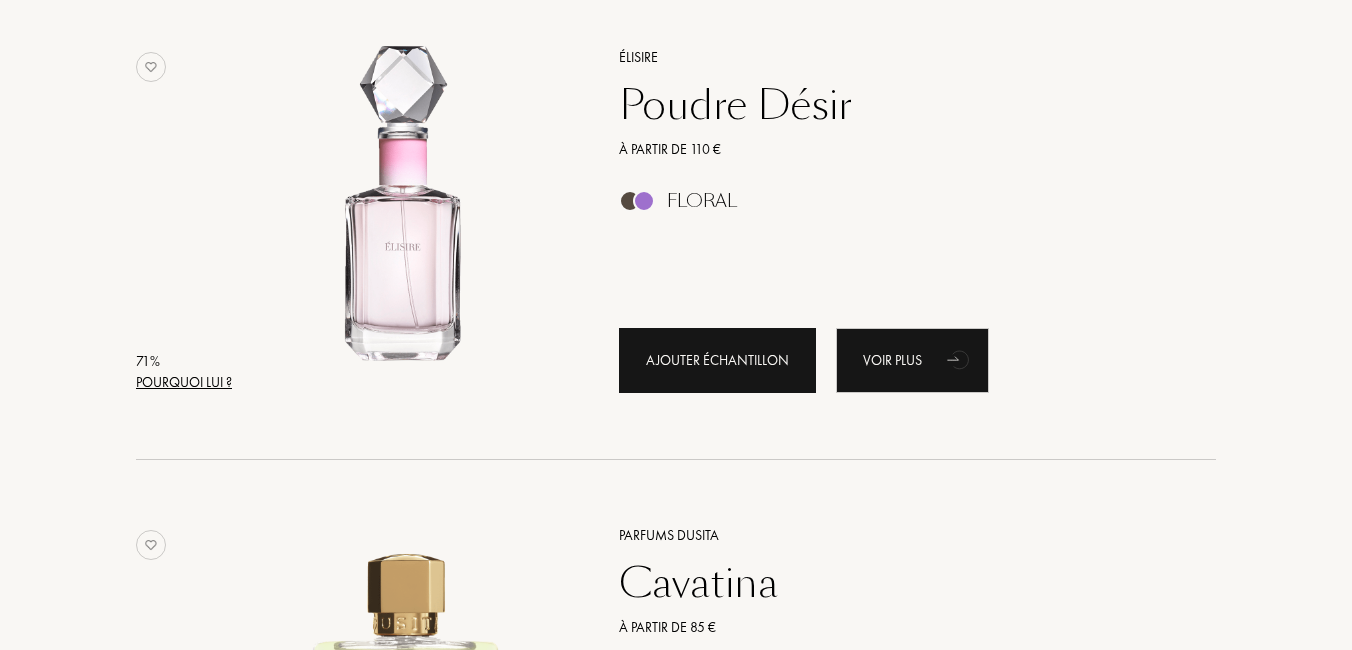 click on "Ajouter échantillon" at bounding box center [717, 360] 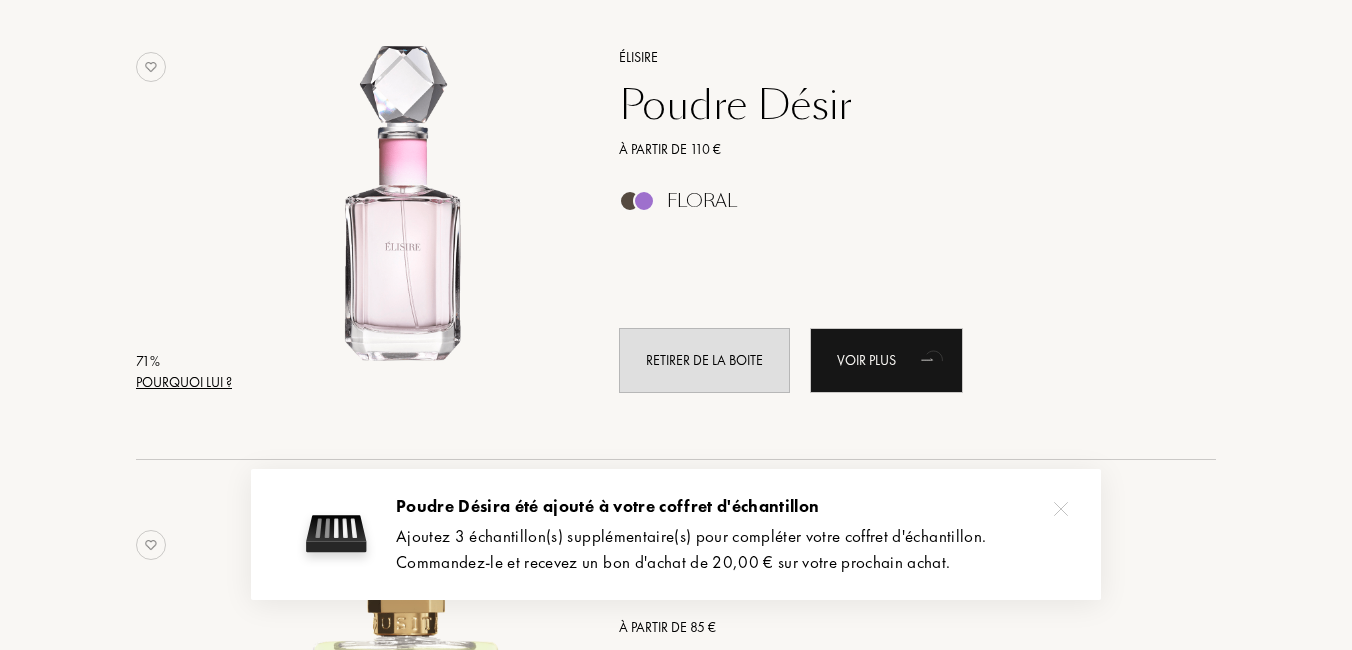 click on "Élisire Poudre Désir À partir de 110 € Floral Retirer de la boite Voir plus" at bounding box center [895, 218] 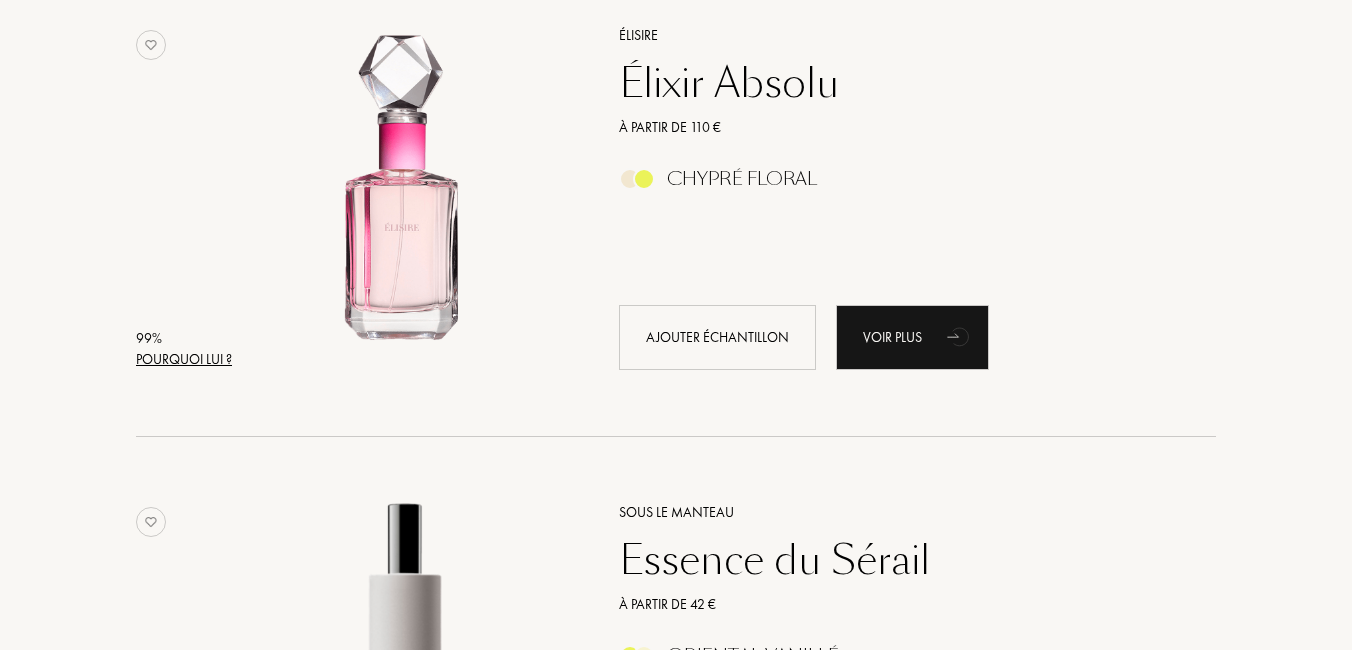 scroll, scrollTop: 400, scrollLeft: 0, axis: vertical 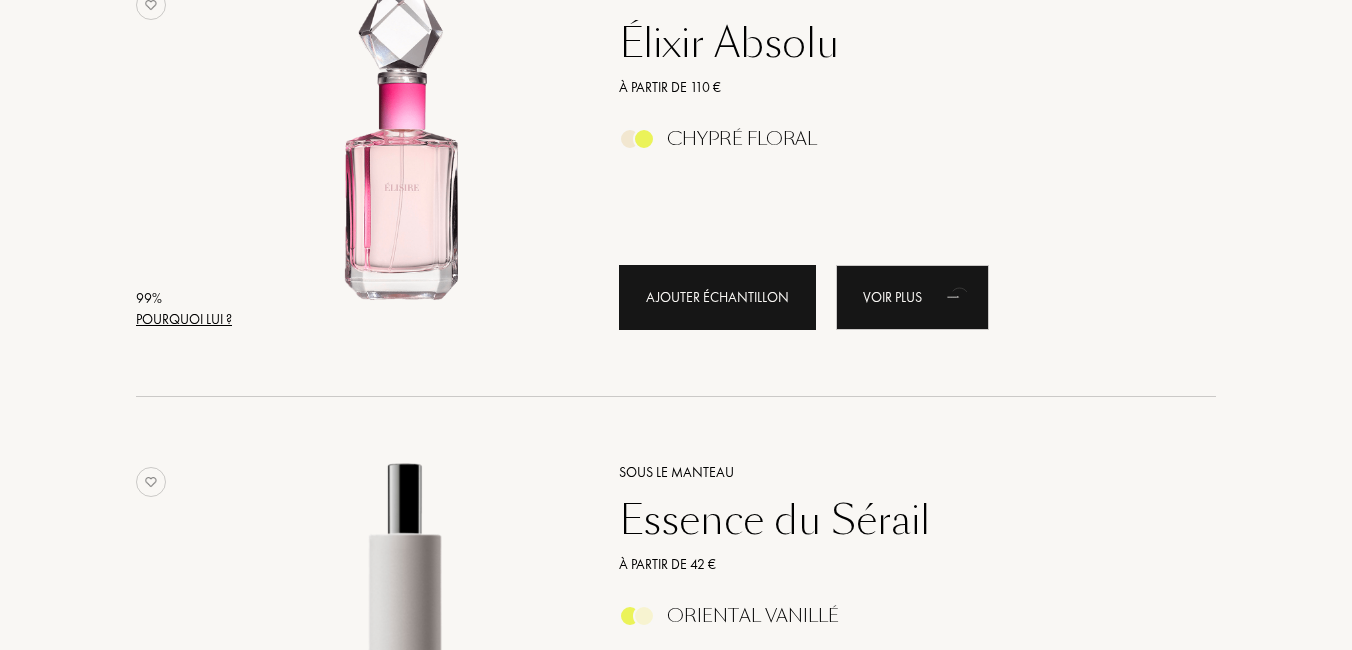 click on "Ajouter échantillon" at bounding box center [717, 297] 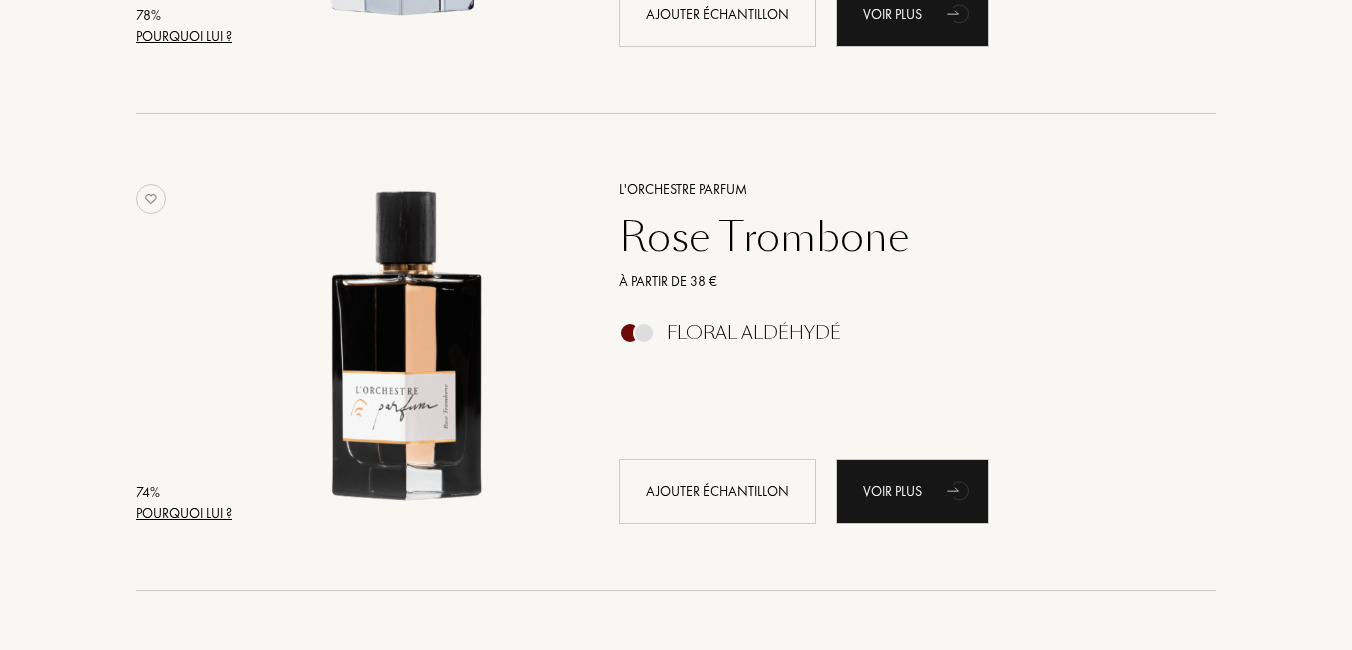 scroll, scrollTop: 2120, scrollLeft: 0, axis: vertical 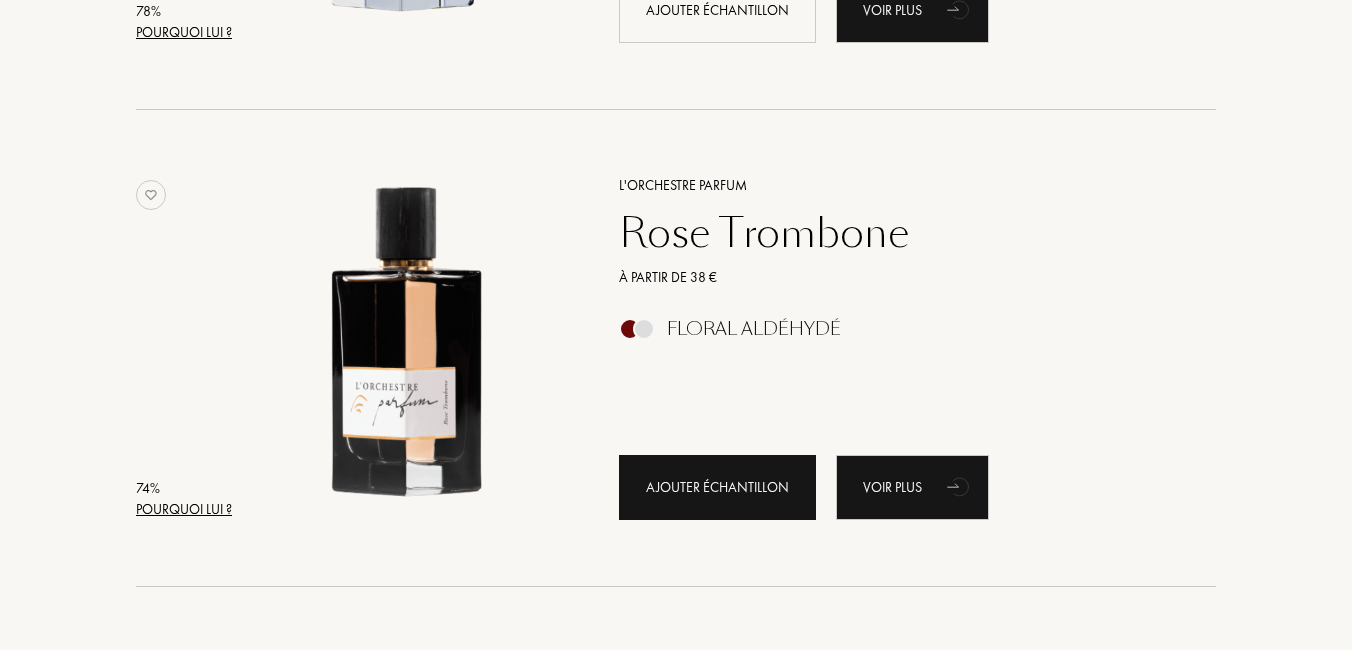 click on "Ajouter échantillon" at bounding box center (717, 487) 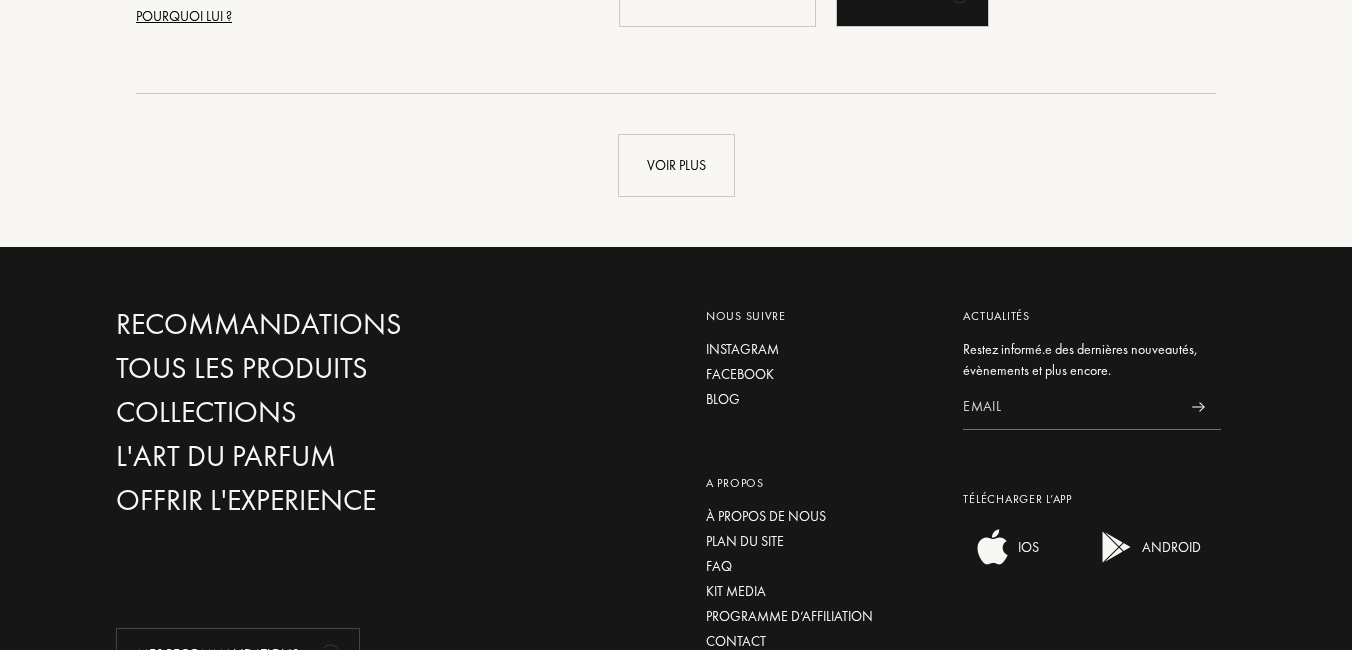 scroll, scrollTop: 5000, scrollLeft: 0, axis: vertical 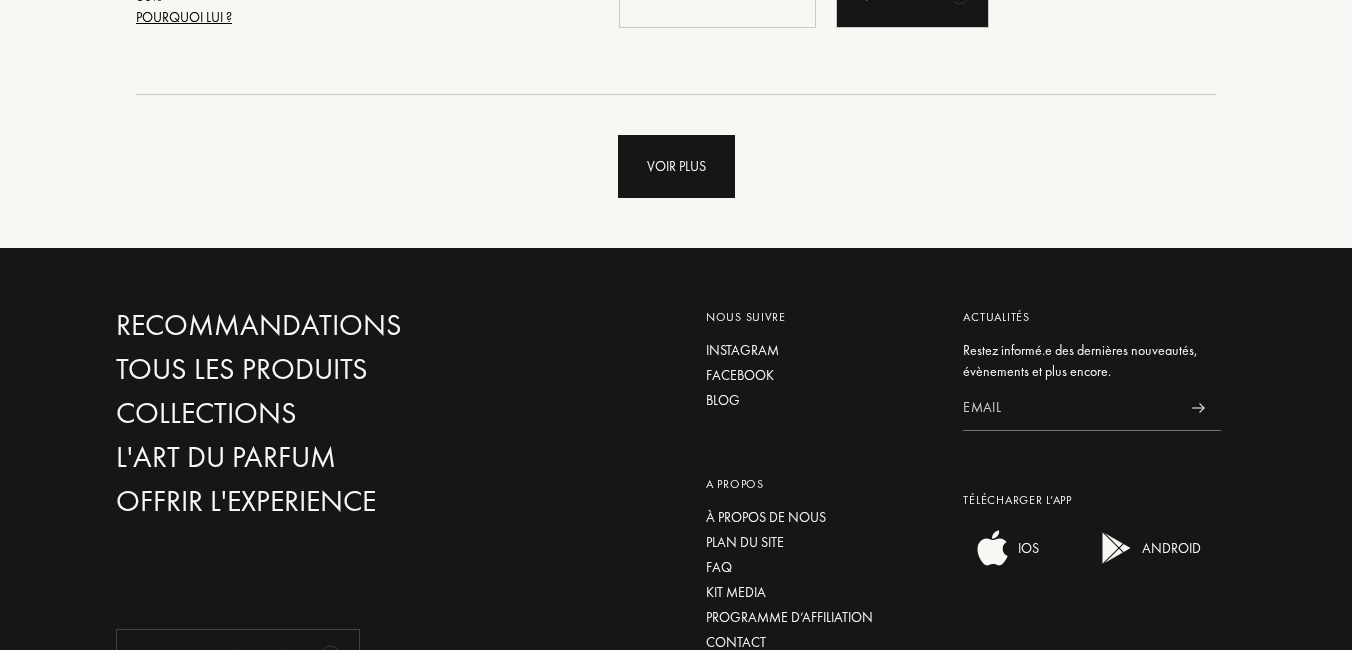click on "Voir plus" at bounding box center (676, 166) 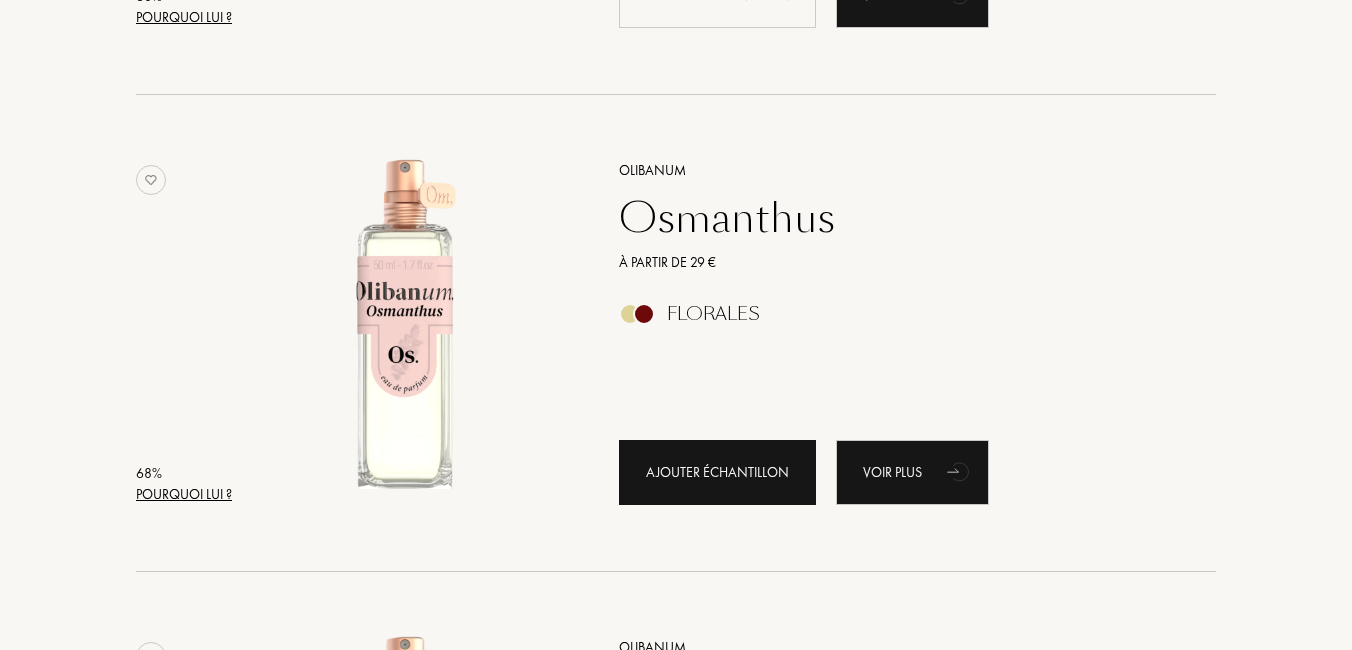 click on "Ajouter échantillon" at bounding box center (717, 472) 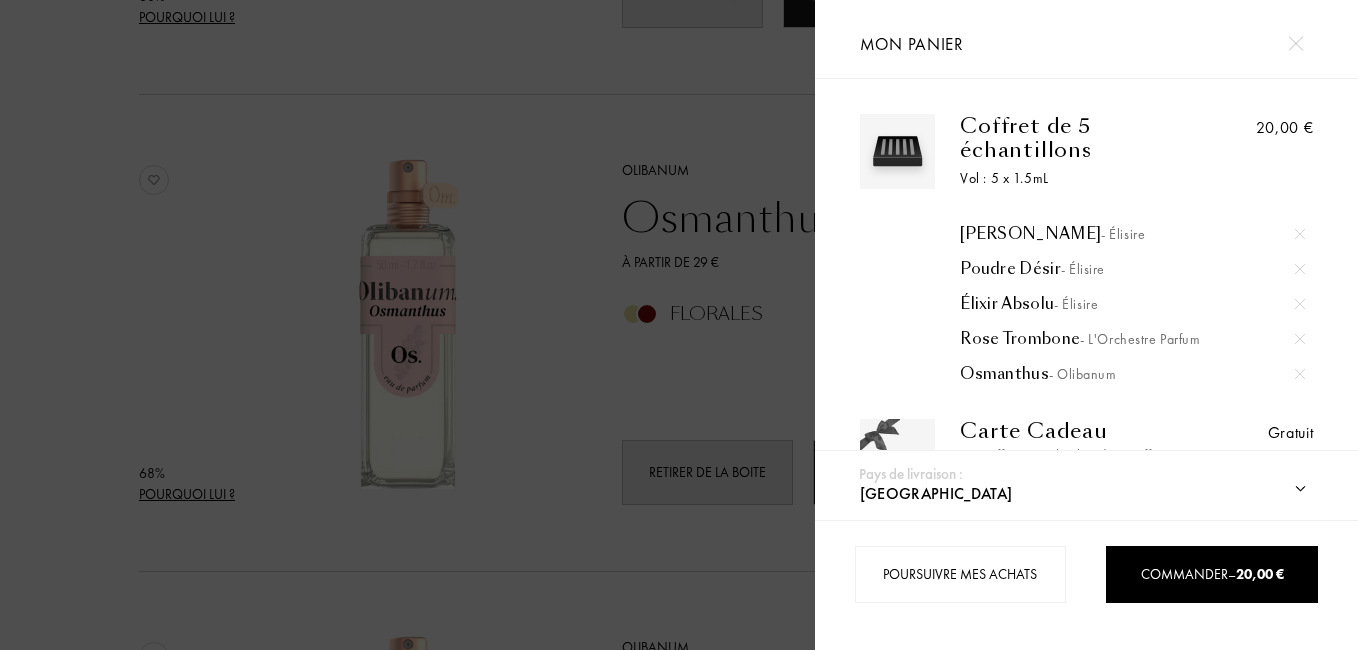 click at bounding box center (407, 325) 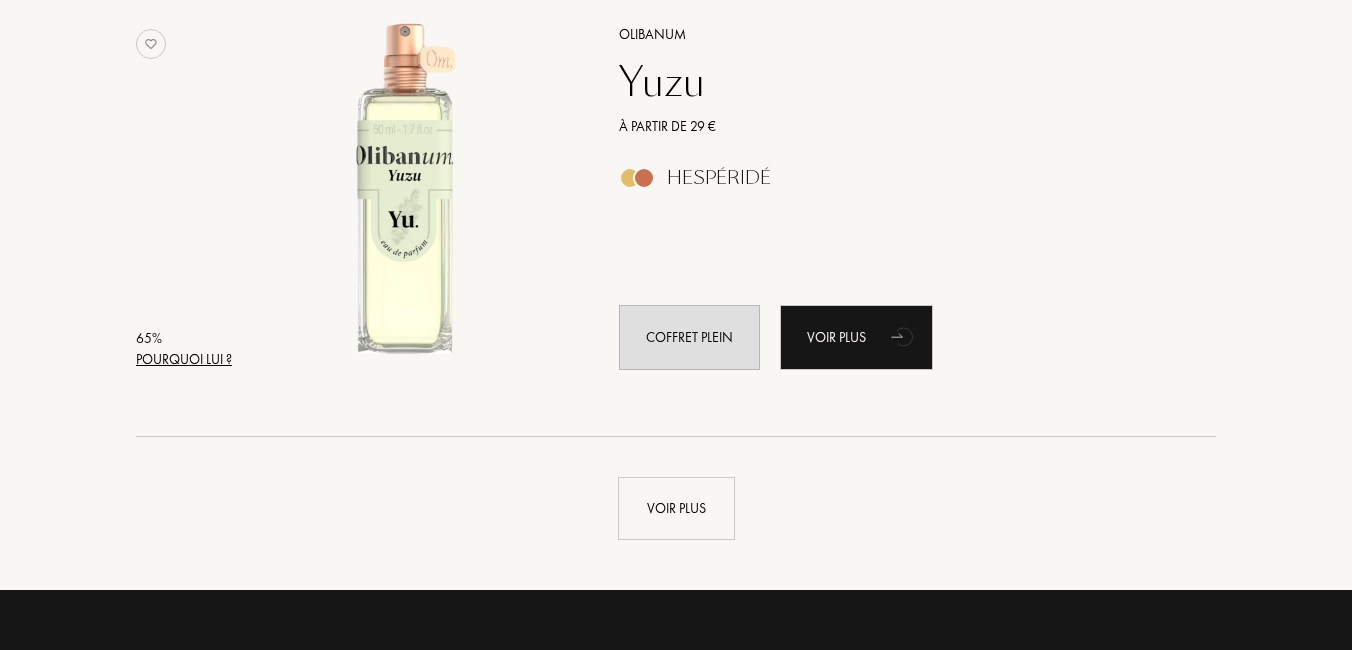 scroll, scrollTop: 9440, scrollLeft: 0, axis: vertical 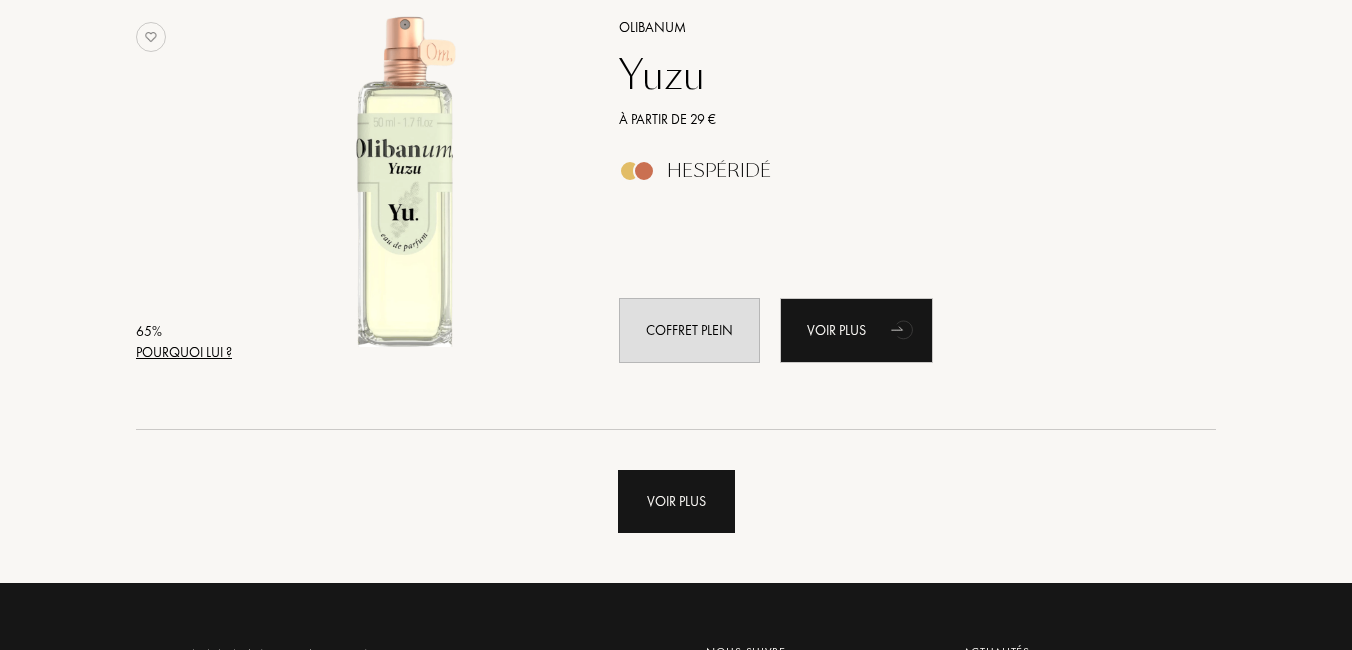 click on "Voir plus" at bounding box center [676, 501] 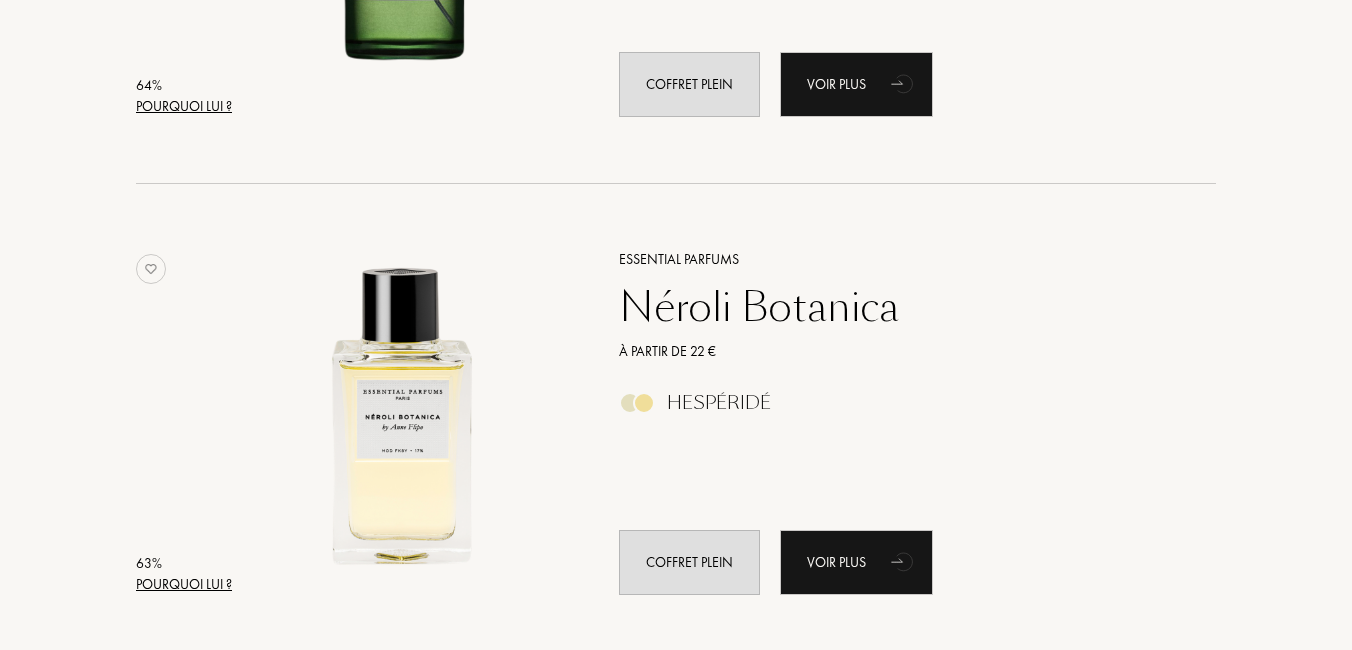 scroll, scrollTop: 11160, scrollLeft: 0, axis: vertical 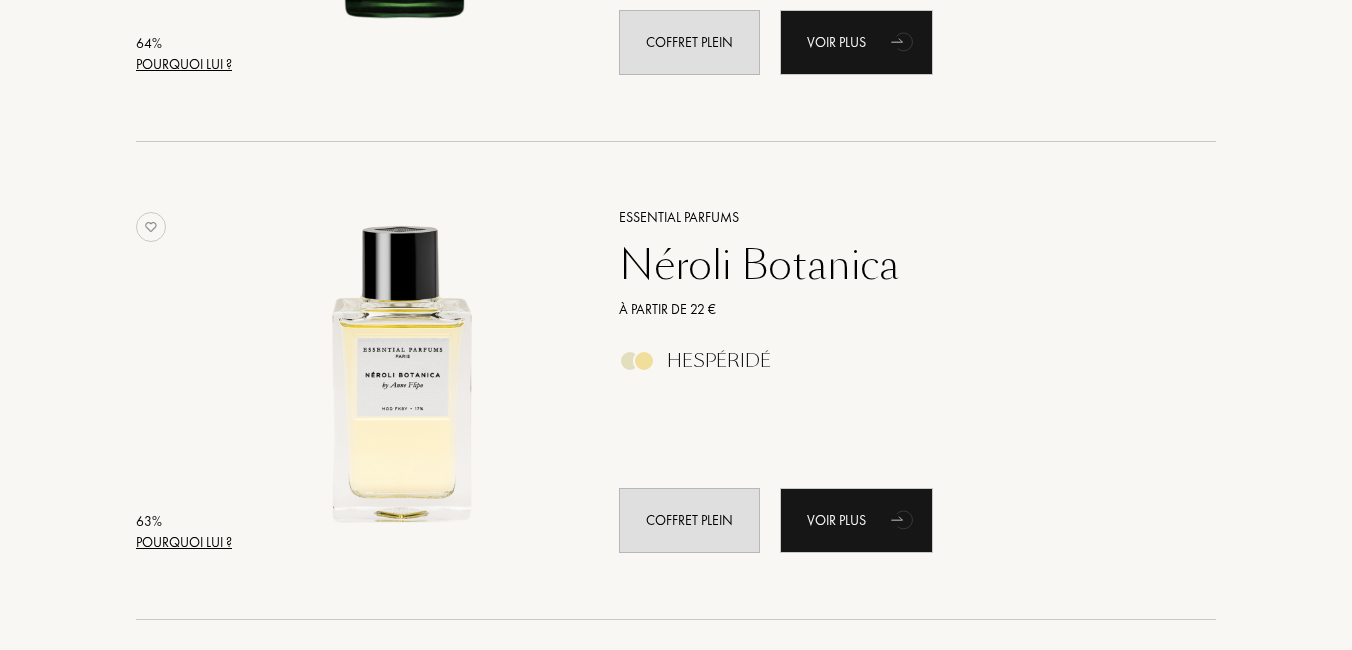 click on "Essential Parfums Néroli Botanica À partir de 22 € Hespéridé Coffret plein Voir plus" at bounding box center [895, 378] 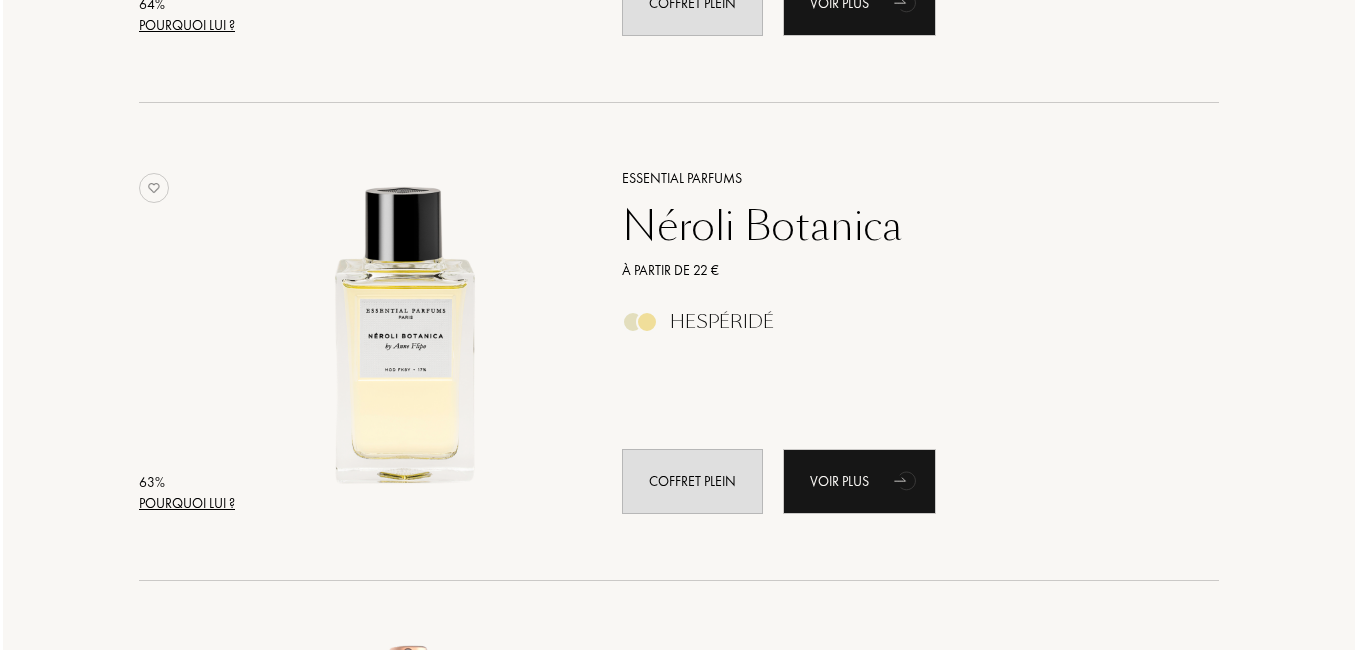 scroll, scrollTop: 11200, scrollLeft: 0, axis: vertical 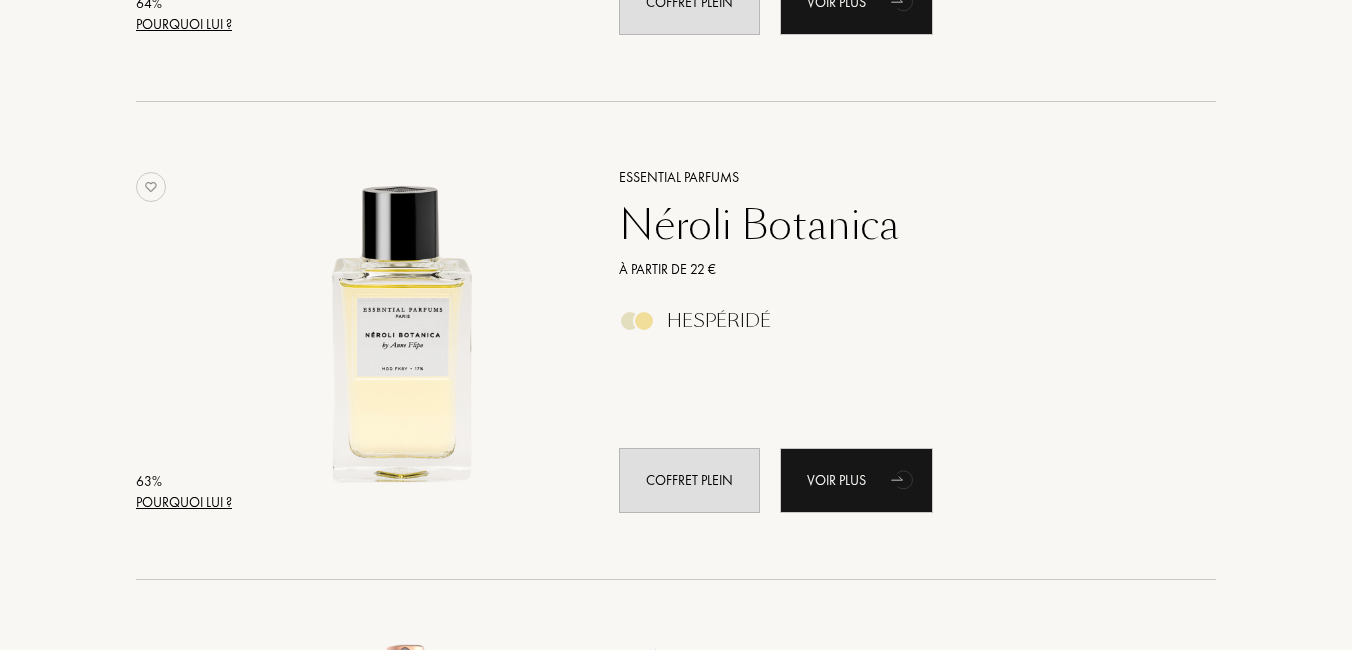 click on "Pourquoi lui ?" at bounding box center (184, 502) 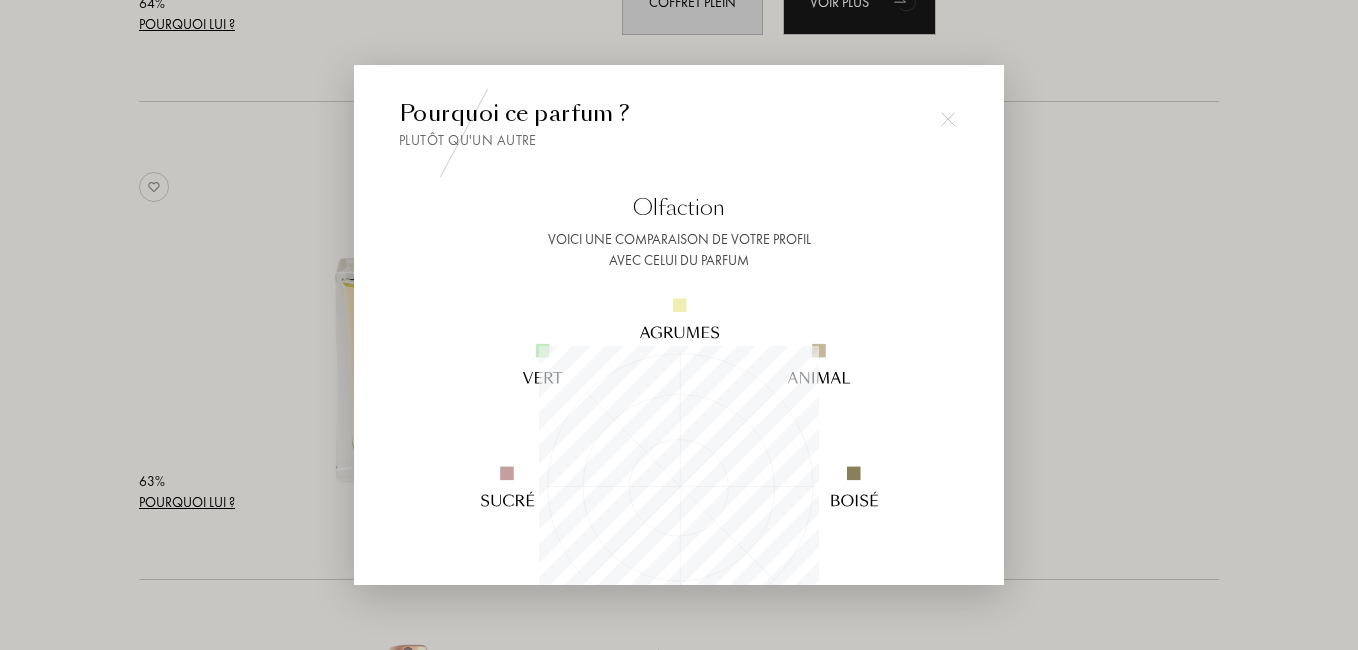 scroll, scrollTop: 999720, scrollLeft: 999720, axis: both 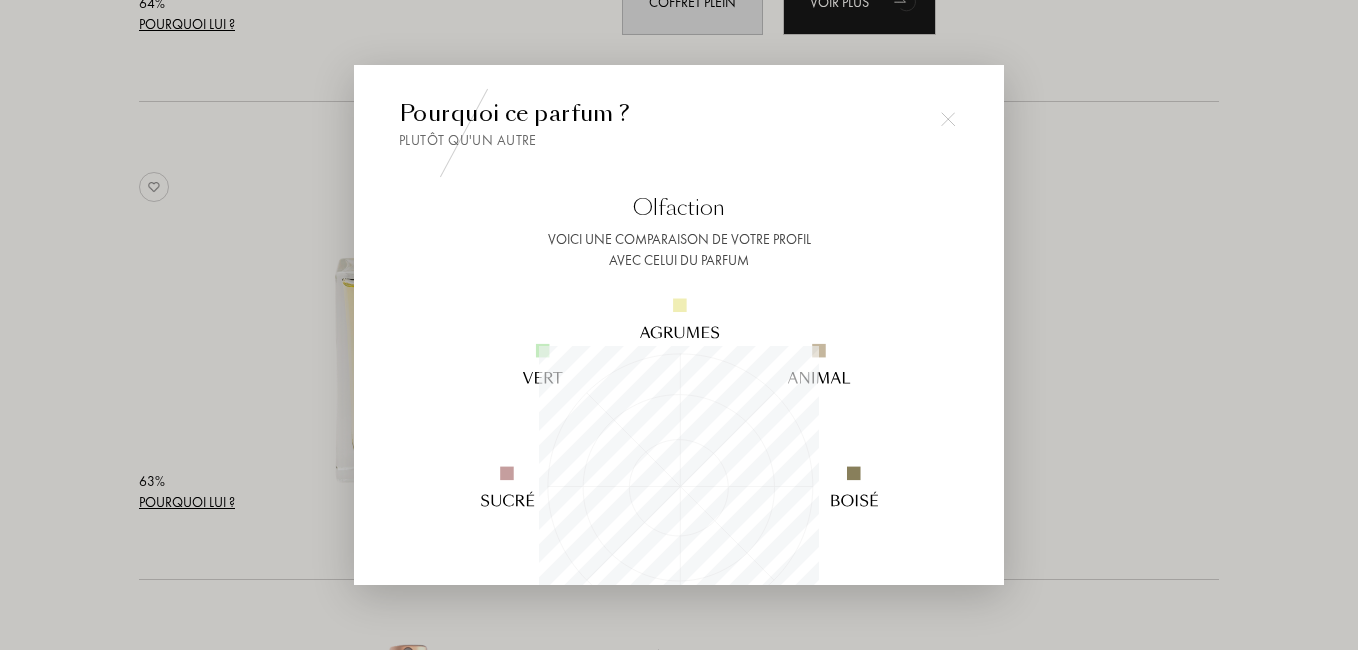 click at bounding box center [679, 325] 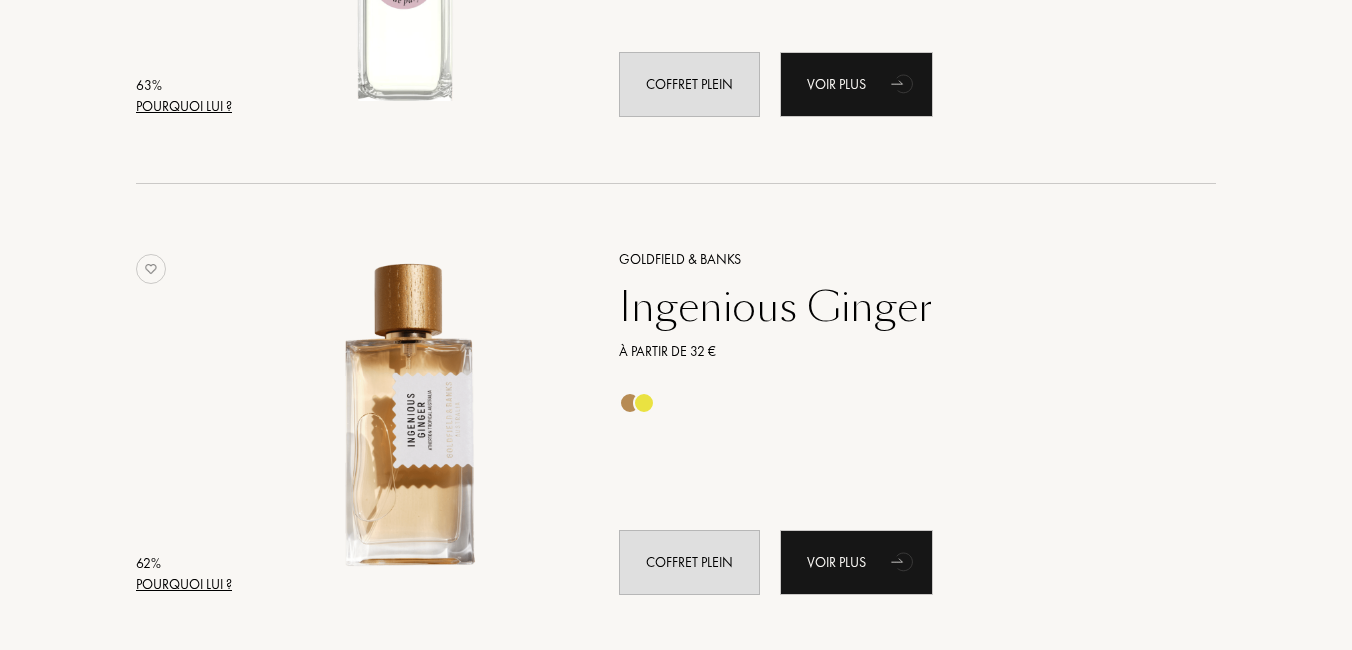 scroll, scrollTop: 12200, scrollLeft: 0, axis: vertical 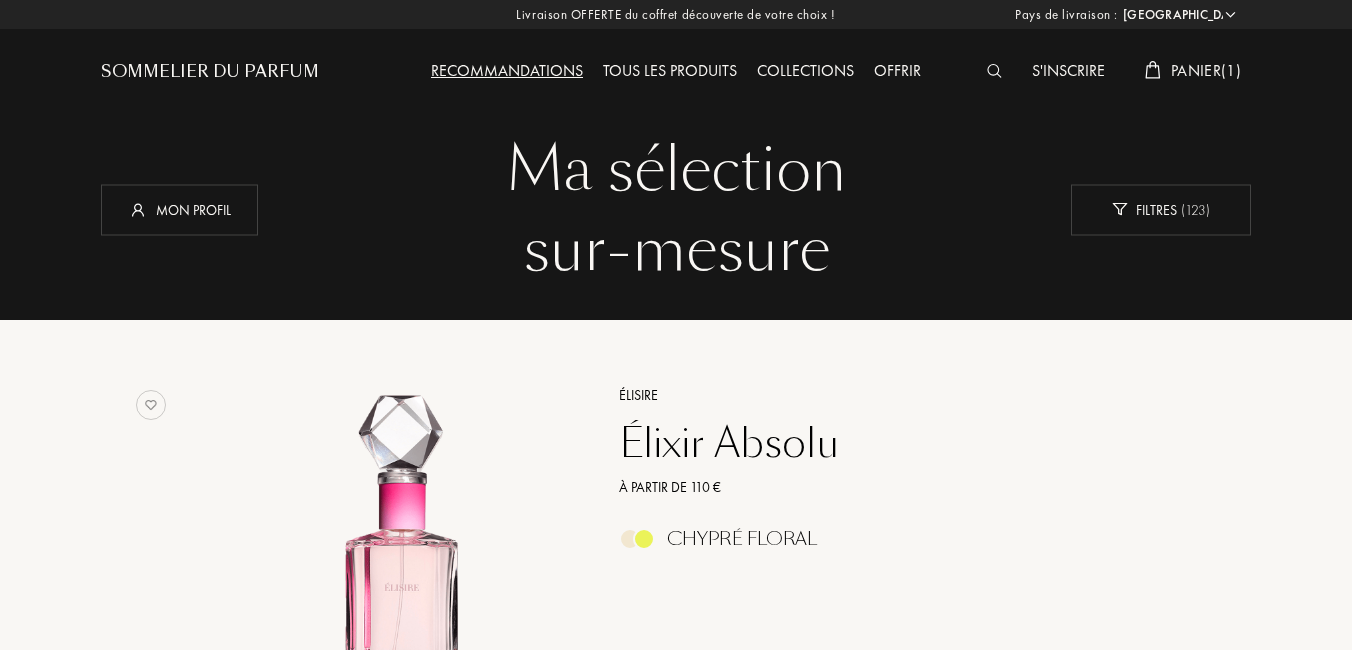 click on "Panier  ( 1 )" at bounding box center [1206, 70] 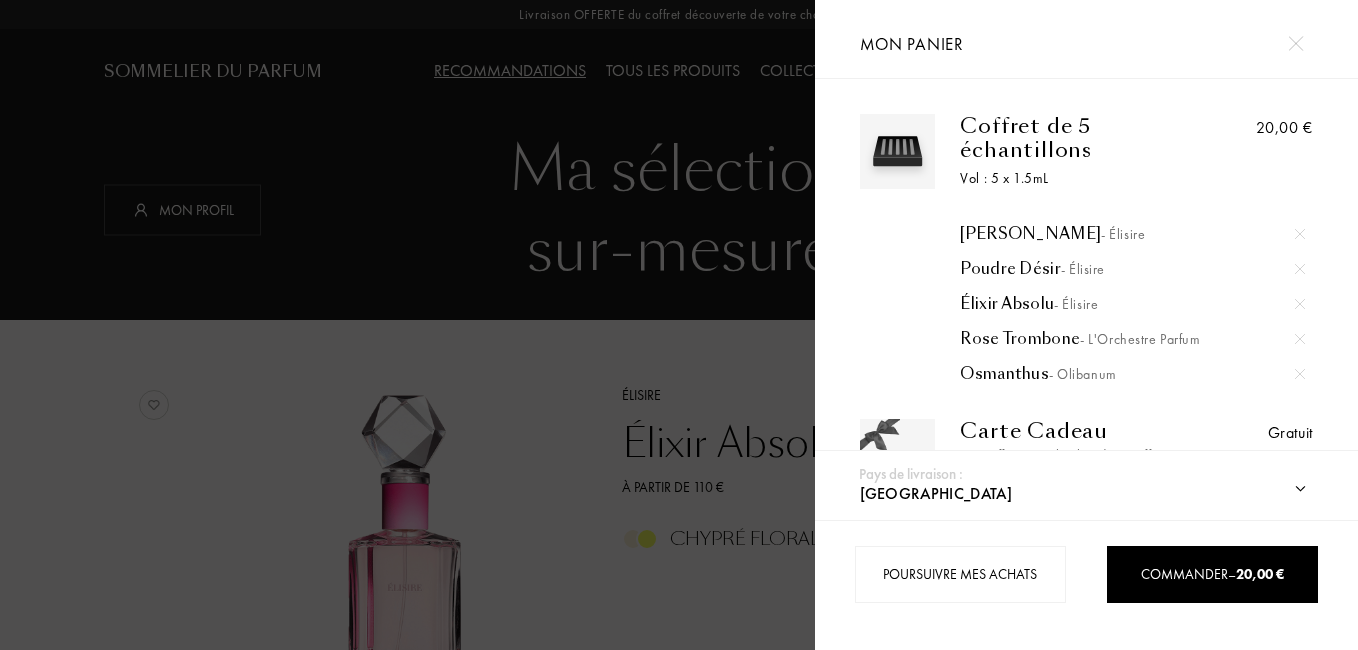click at bounding box center [1300, 269] 